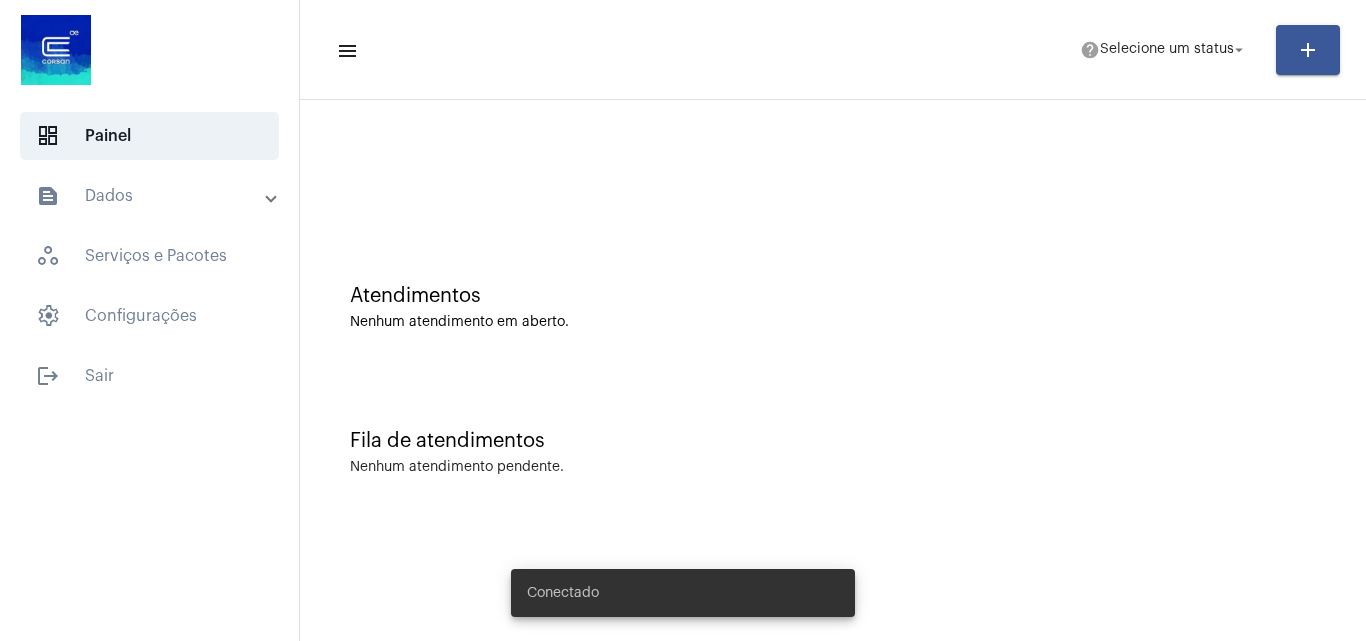 scroll, scrollTop: 0, scrollLeft: 0, axis: both 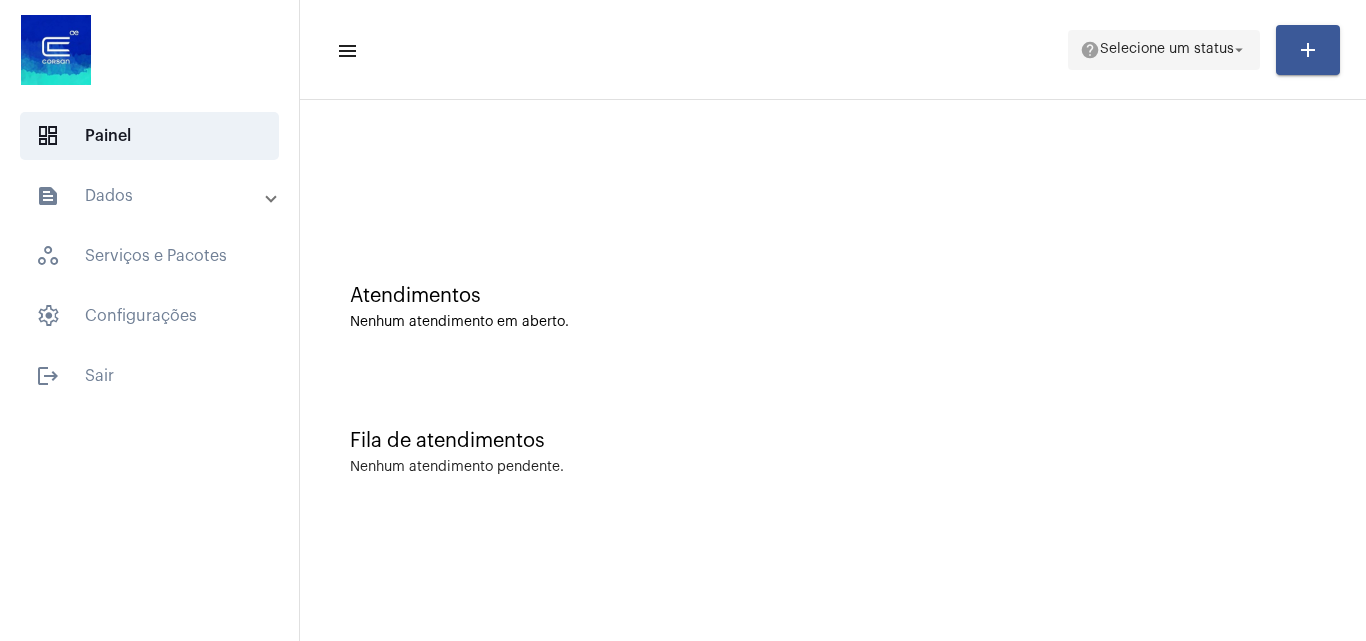 click on "Selecione um status" 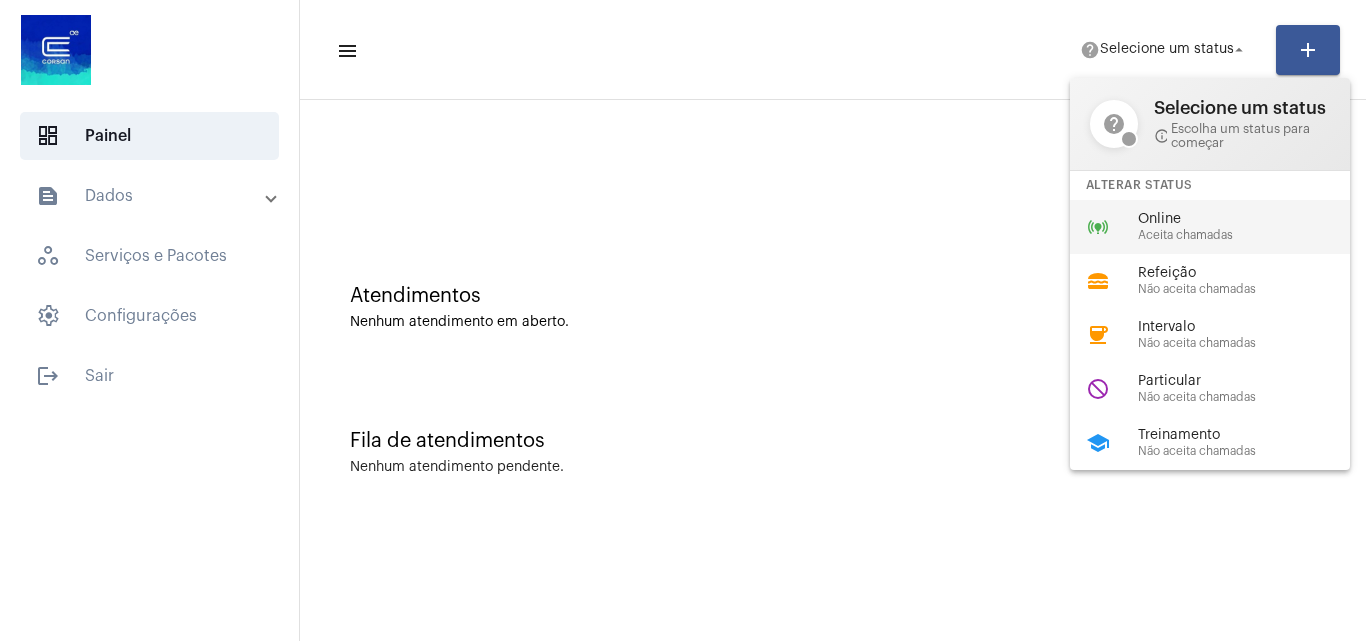 click on "Online" at bounding box center [1252, 219] 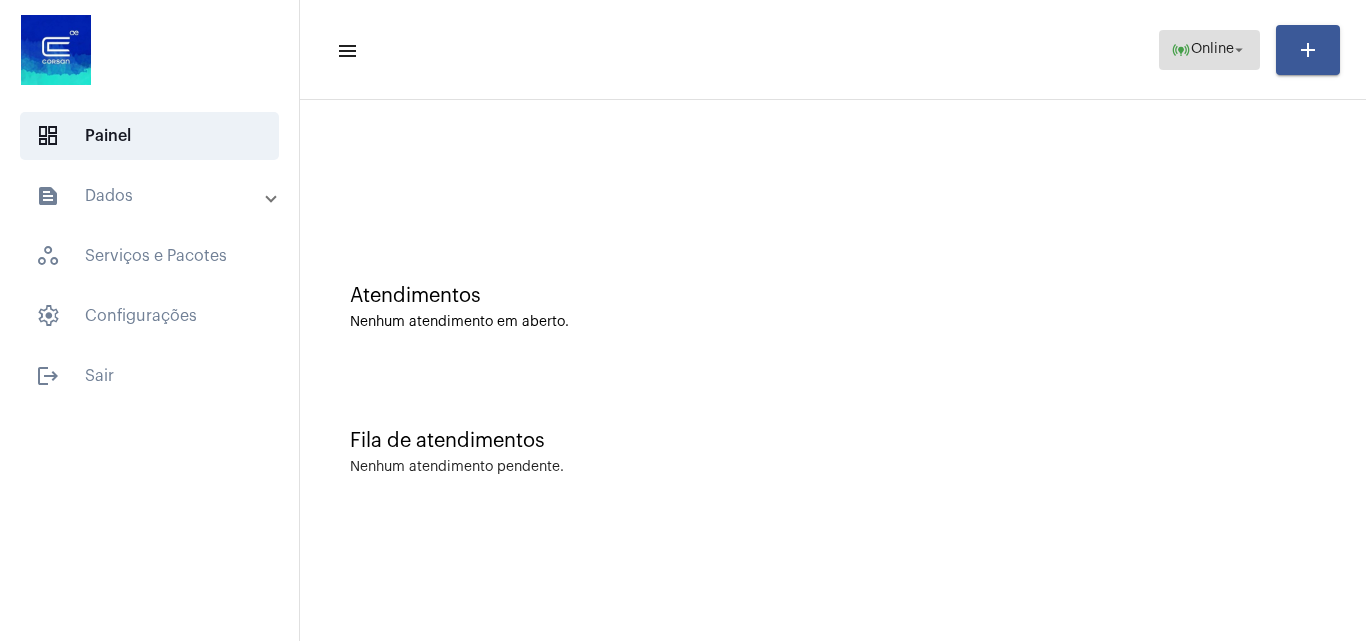 click on "online_prediction  Online arrow_drop_down" 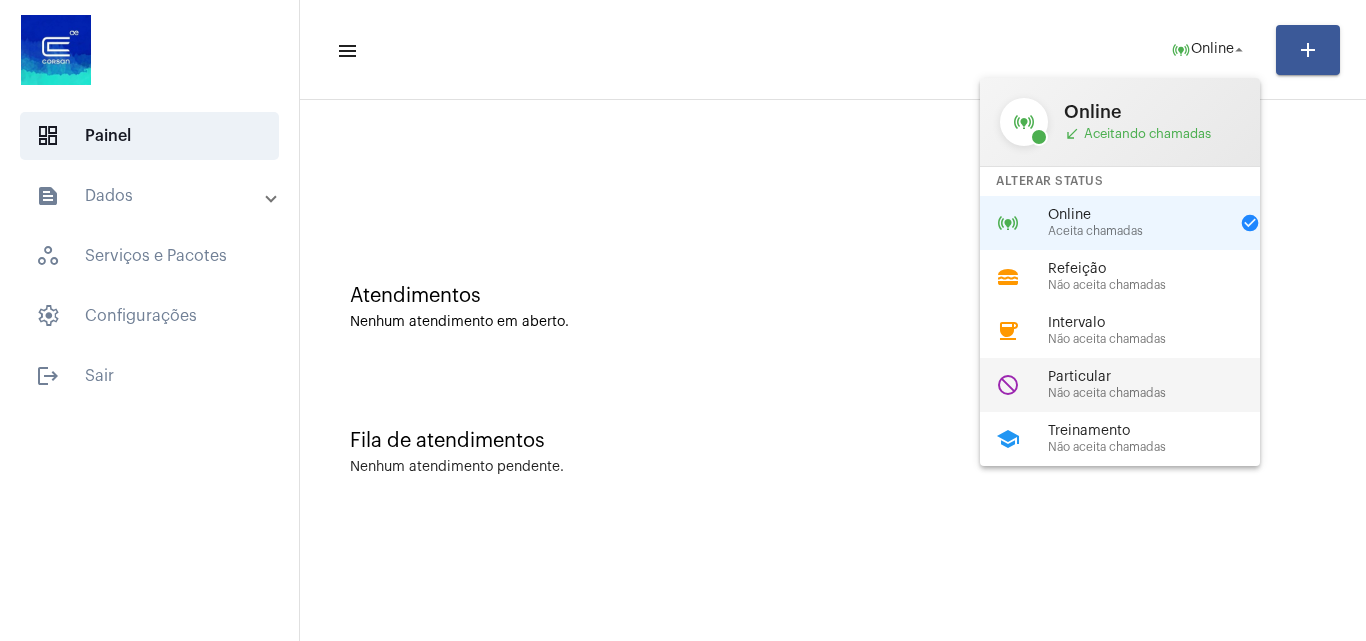 click on "do_not_disturb  Particular Não aceita chamadas" at bounding box center (1136, 385) 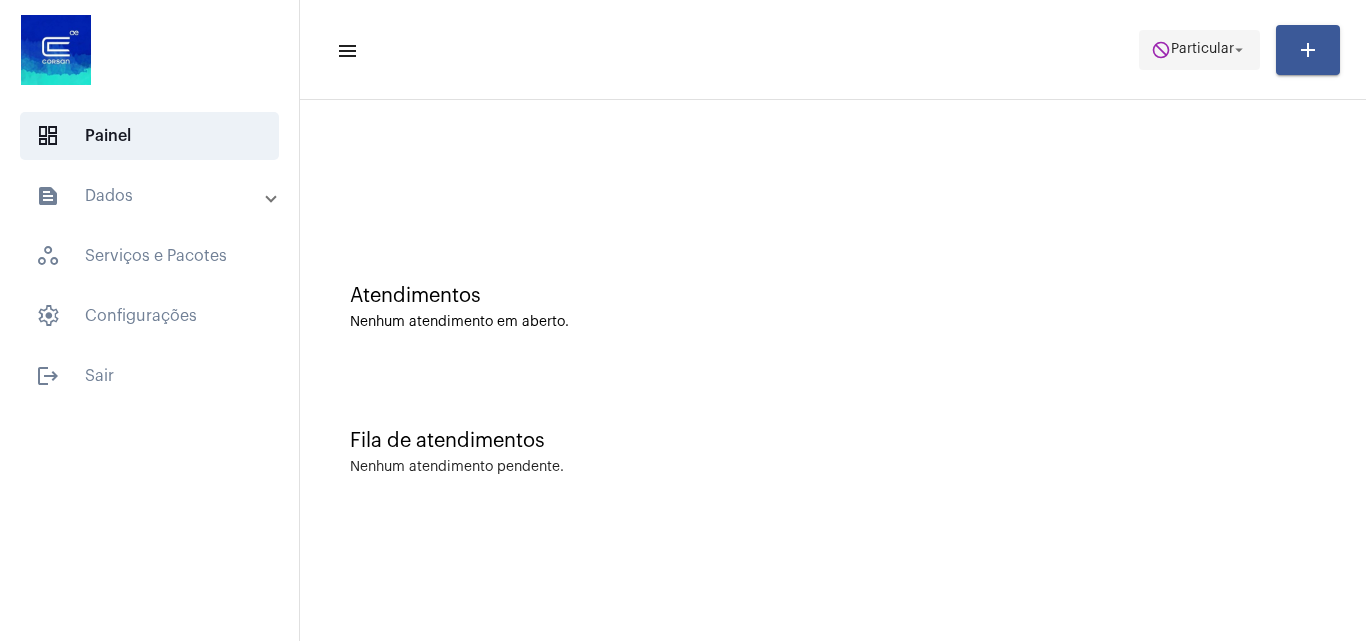 click on "do_not_disturb  Particular arrow_drop_down" 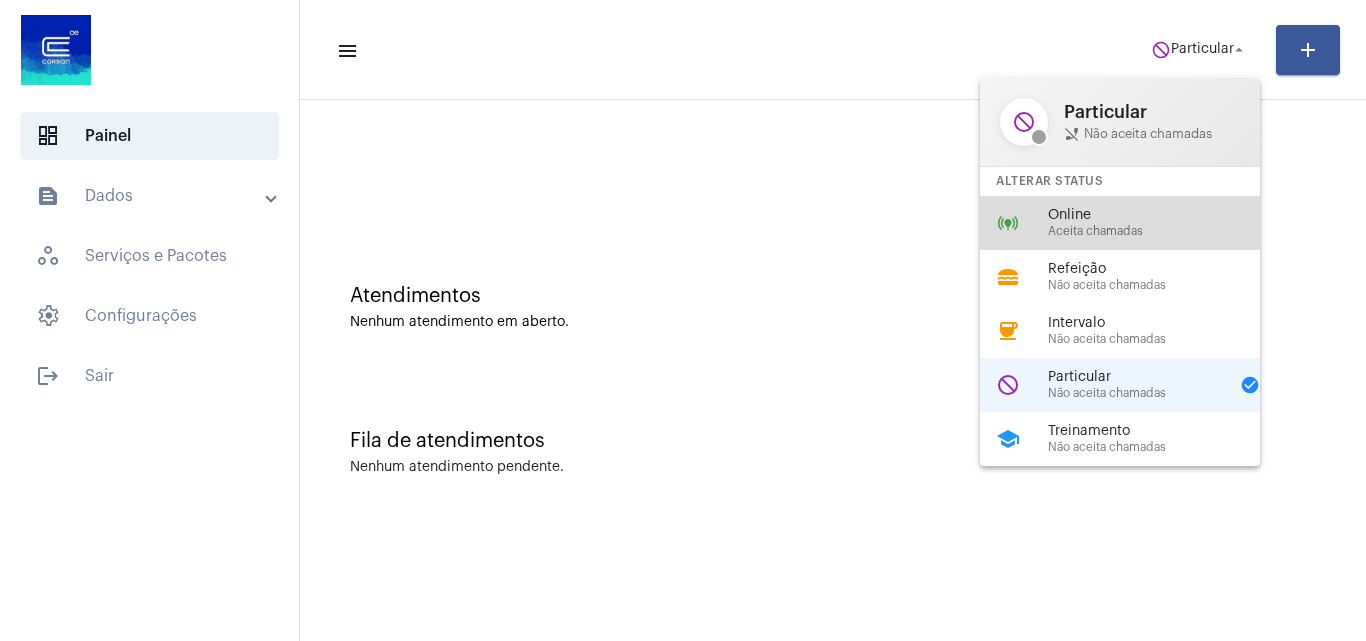 click on "Aceita chamadas" at bounding box center (1162, 231) 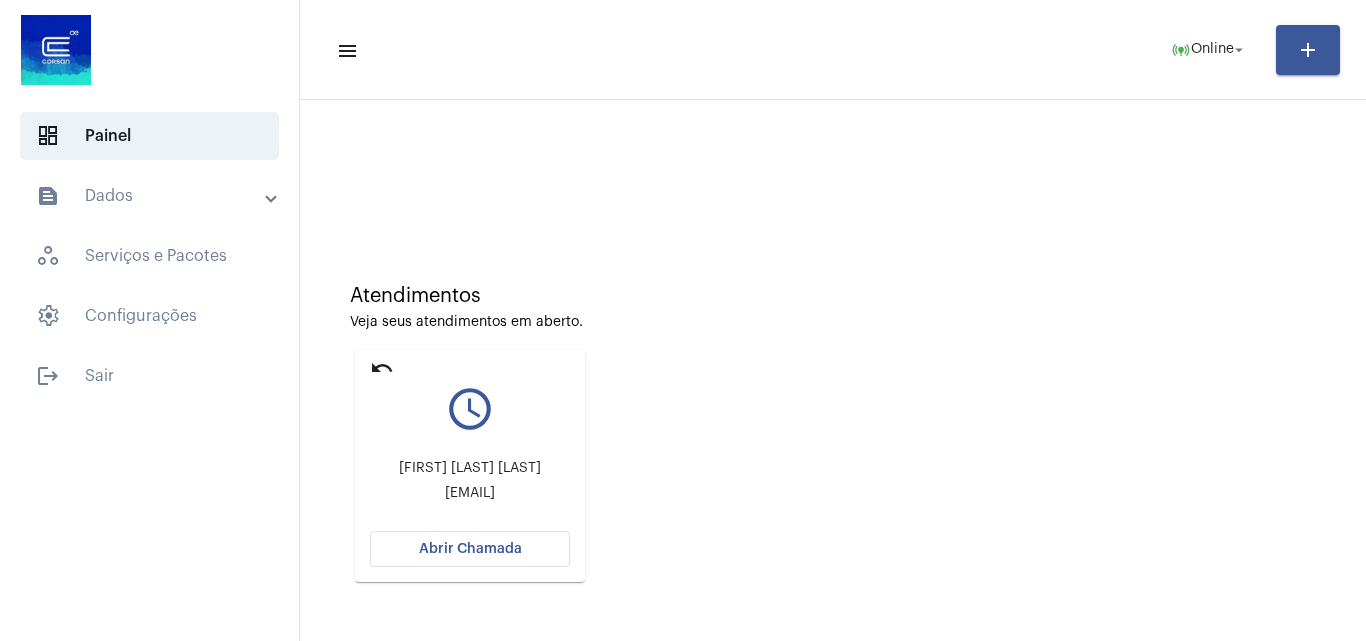 click on "Abrir Chamada" 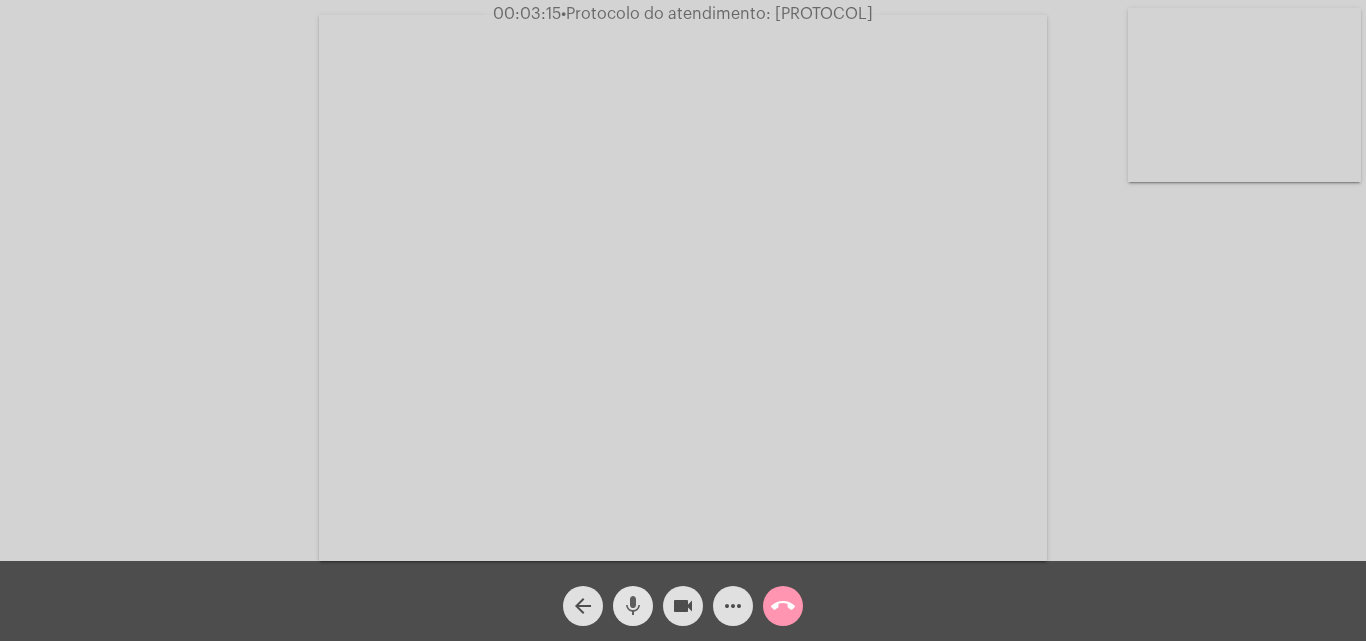 click on "mic" 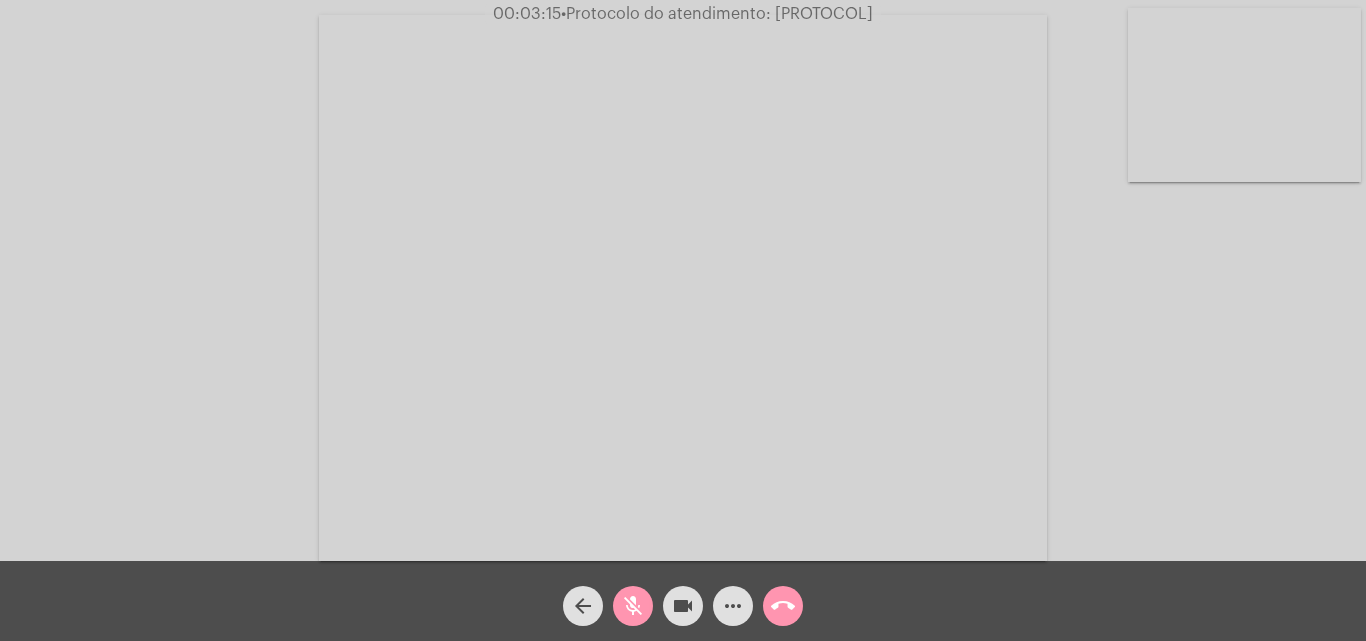 click on "videocam" 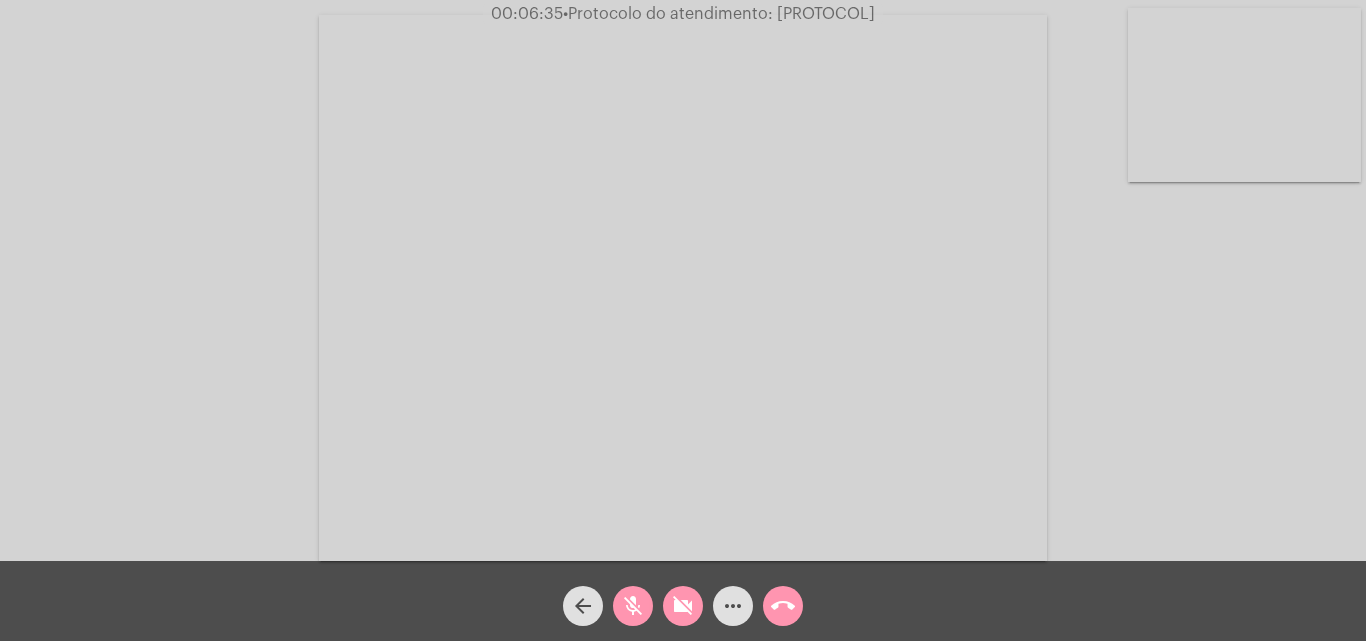 click on "mic_off" 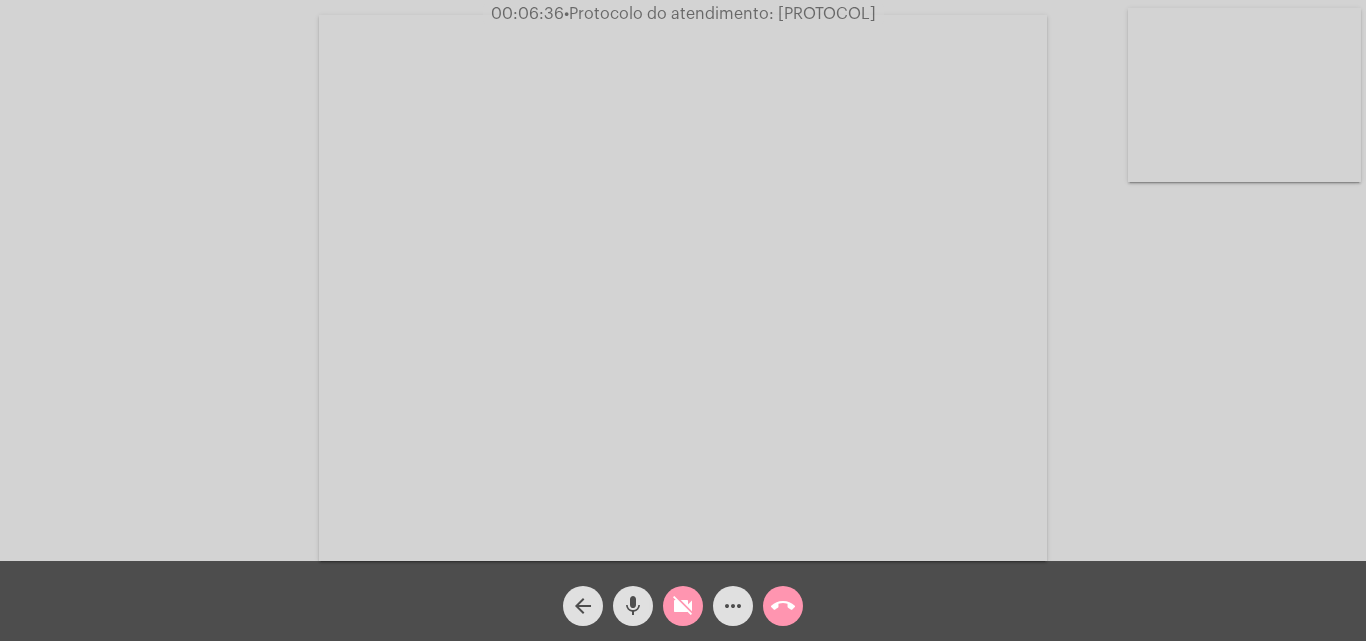click on "videocam_off" 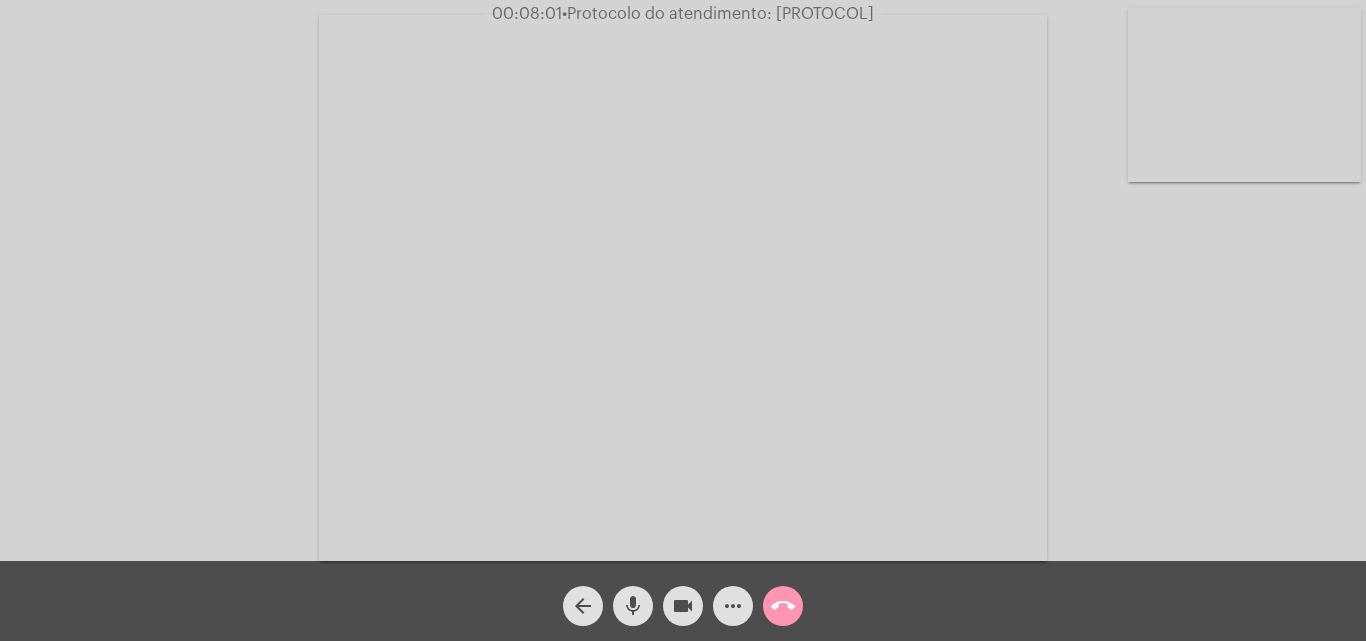 click on "•  Protocolo do atendimento: [PROTOCOL]" 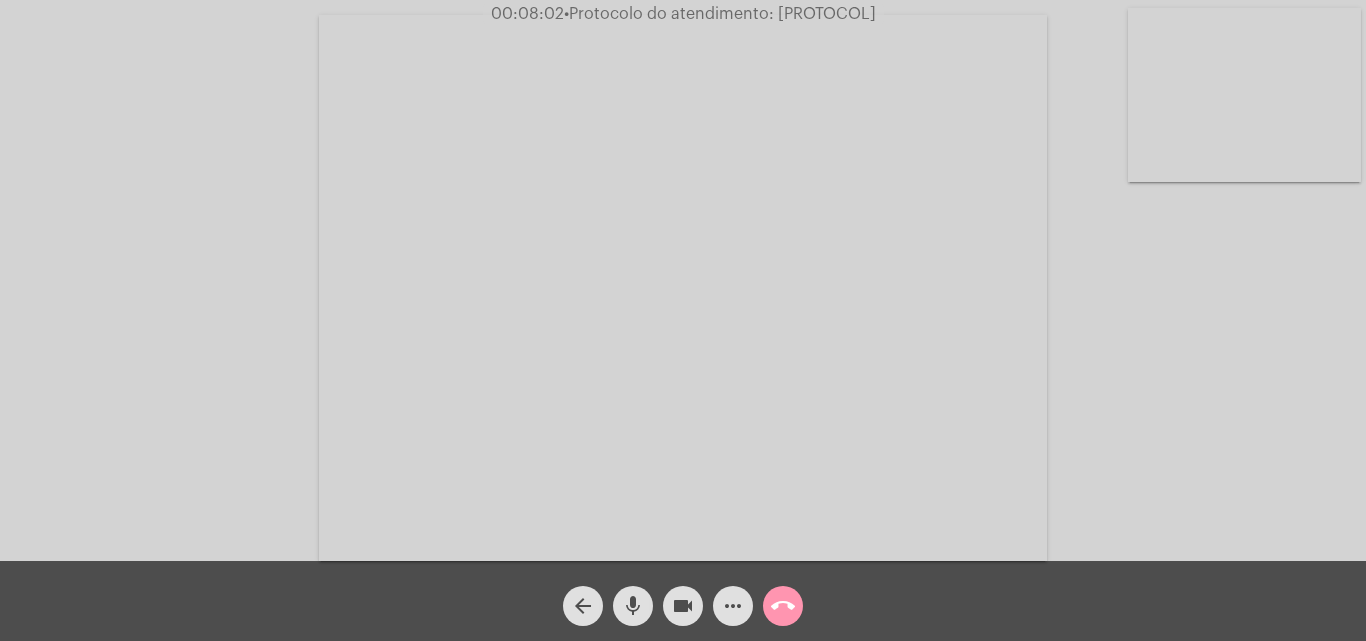 click on "•  Protocolo do atendimento: [PROTOCOL]" 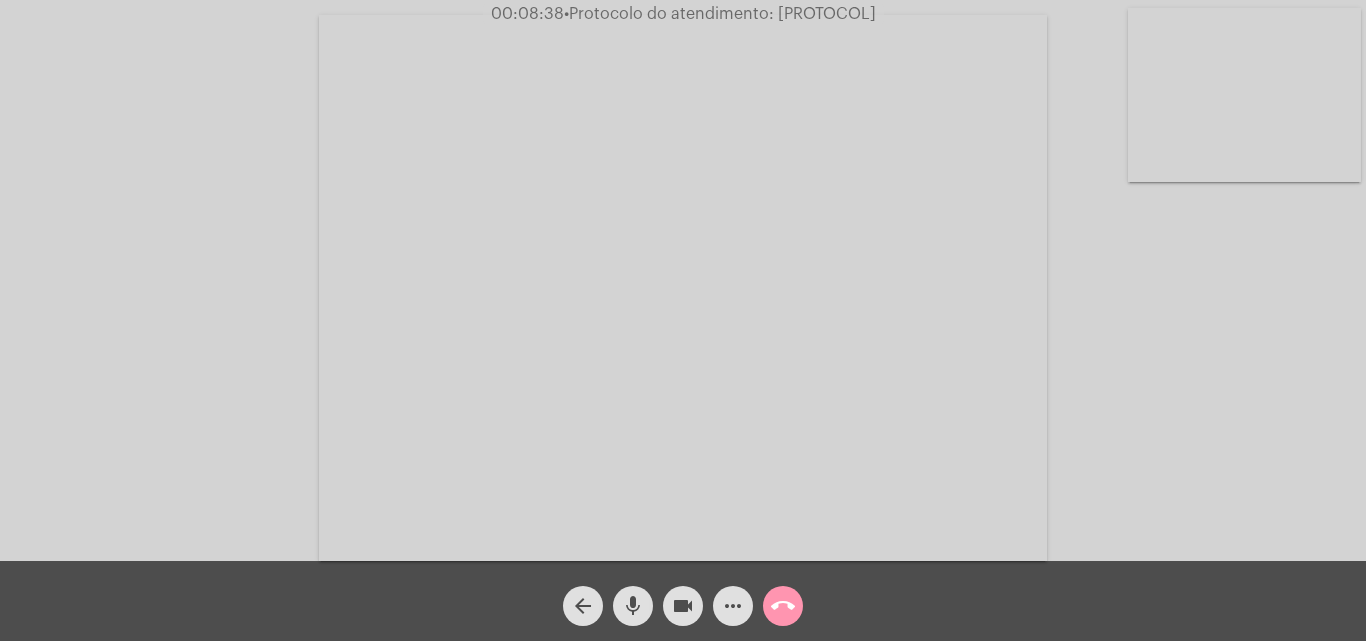 click on "Acessando Câmera e Microfone..." 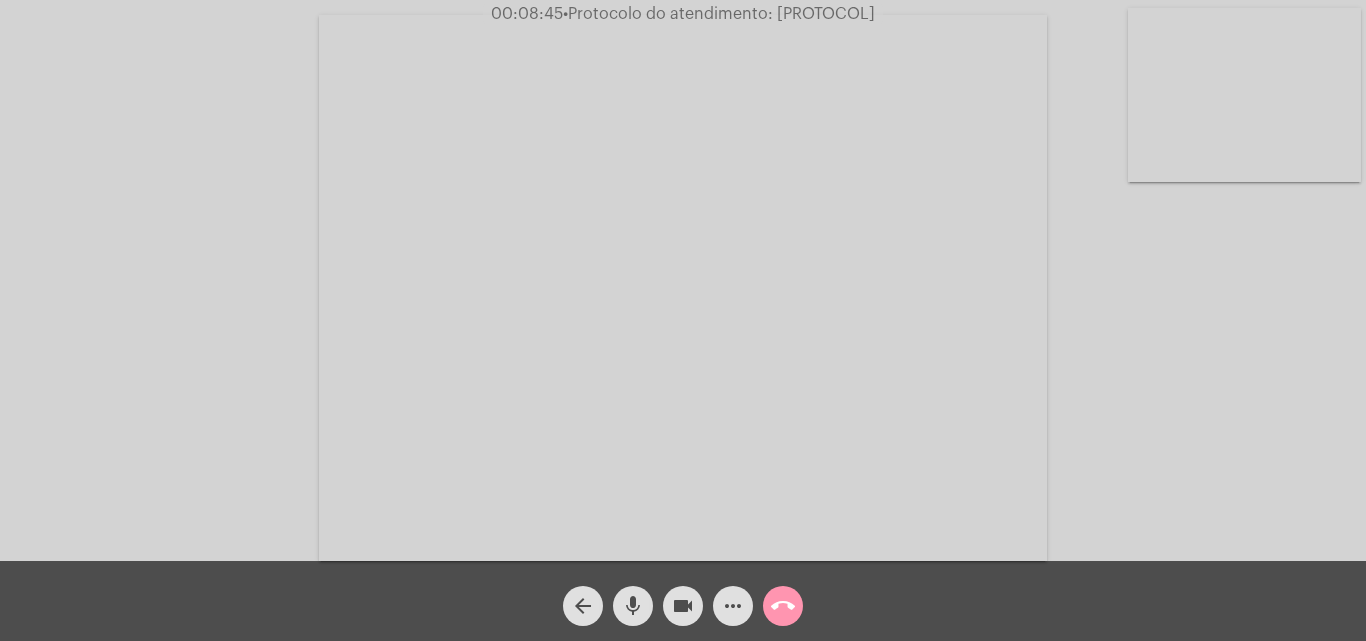 click on "call_end" 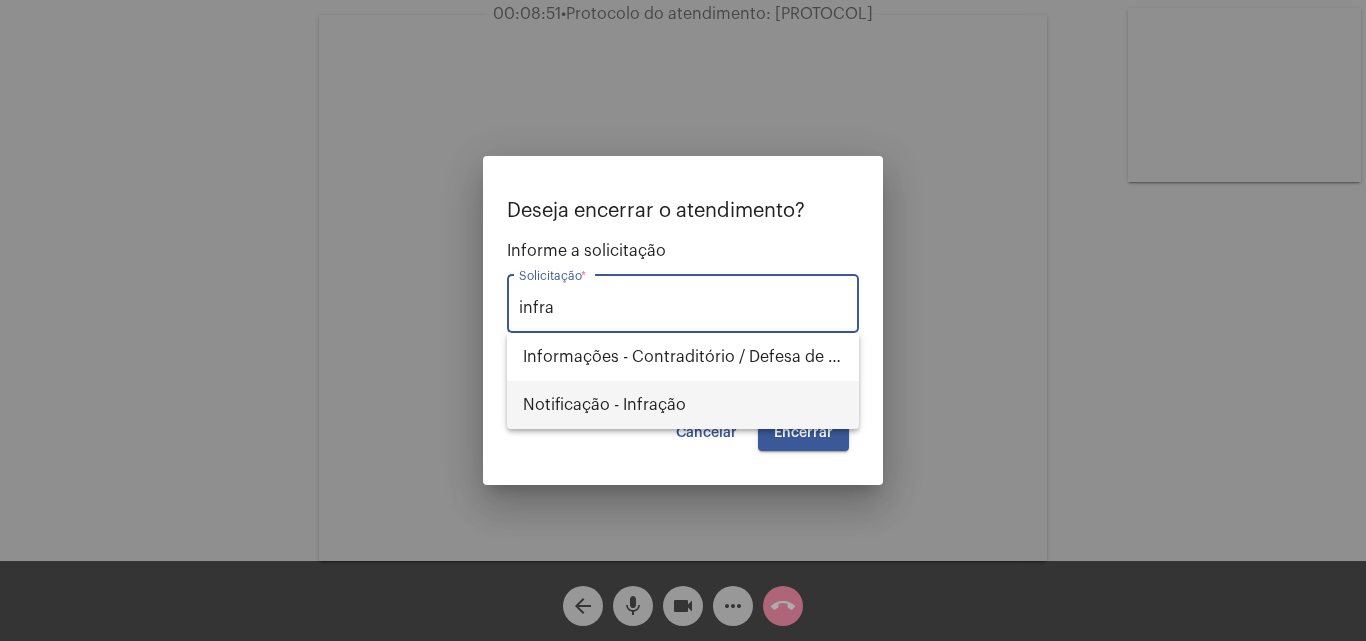 click on "Notificação - Infração" at bounding box center [683, 405] 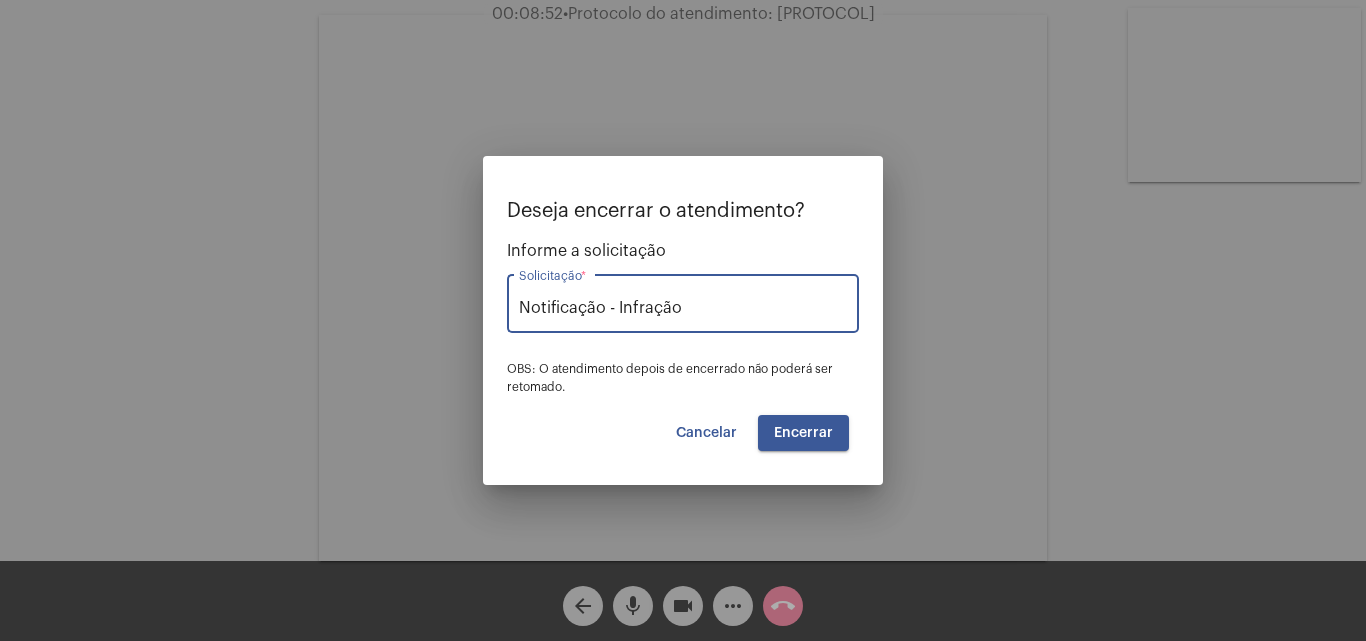 click on "Encerrar" at bounding box center [803, 433] 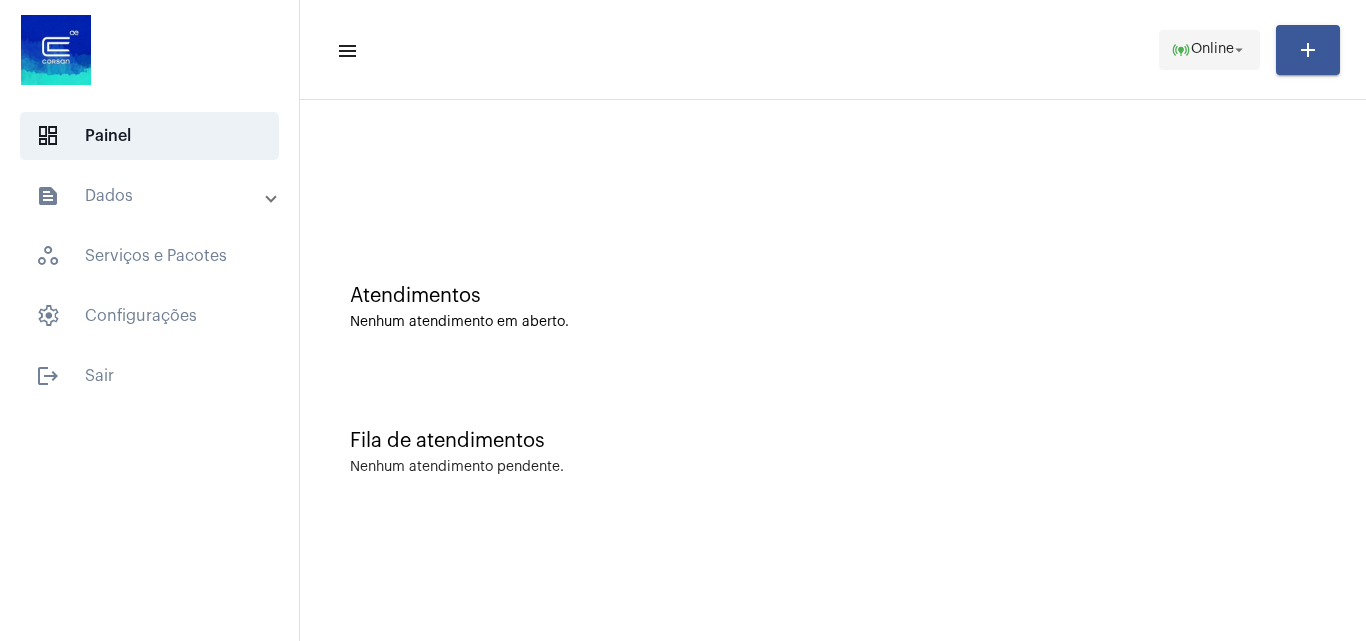 click on "online_prediction  Online arrow_drop_down" 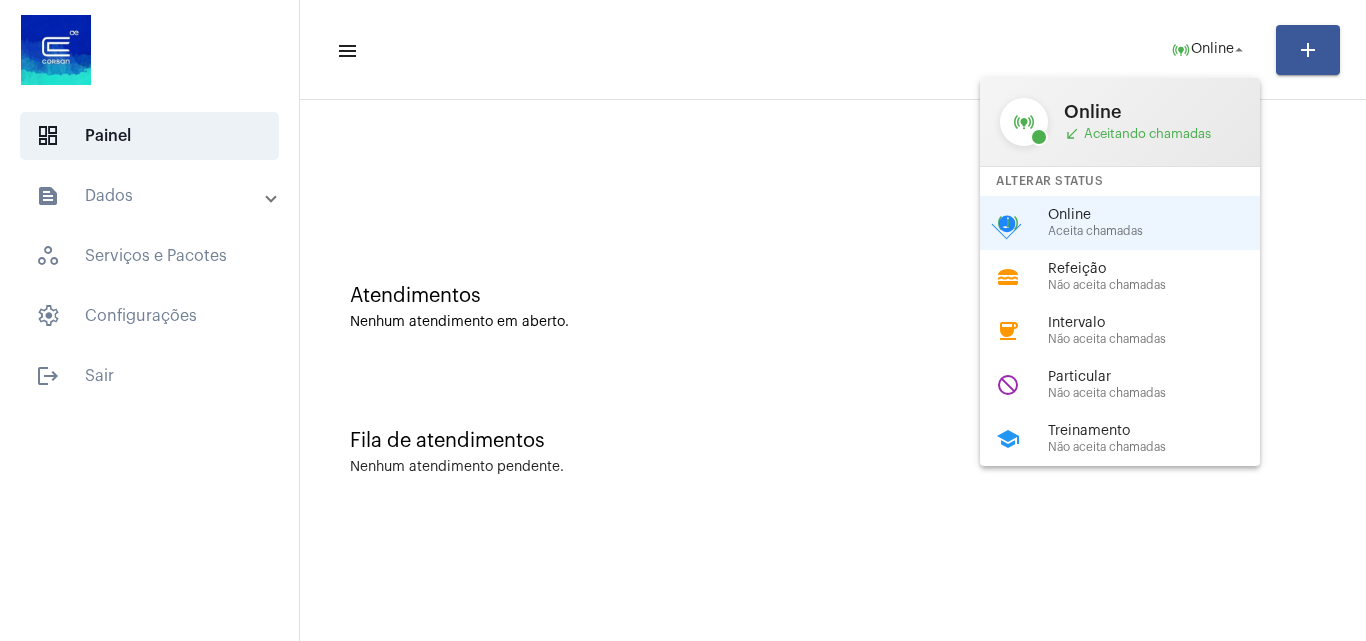 click at bounding box center (683, 320) 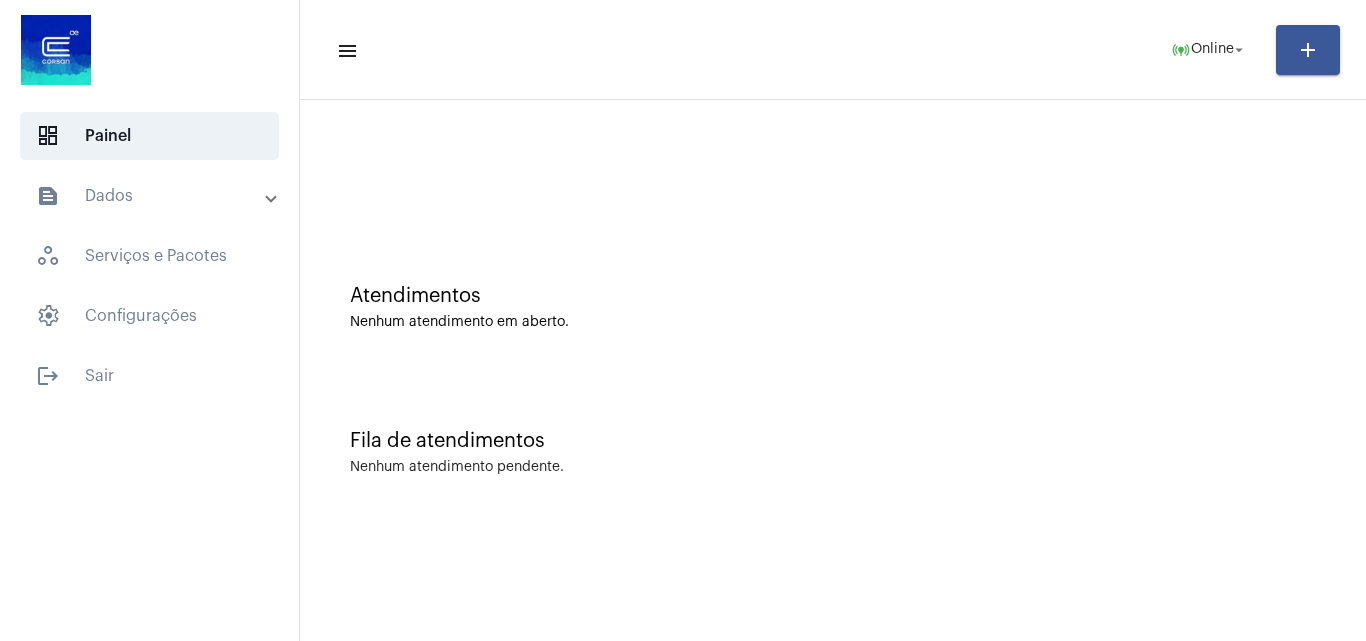 type 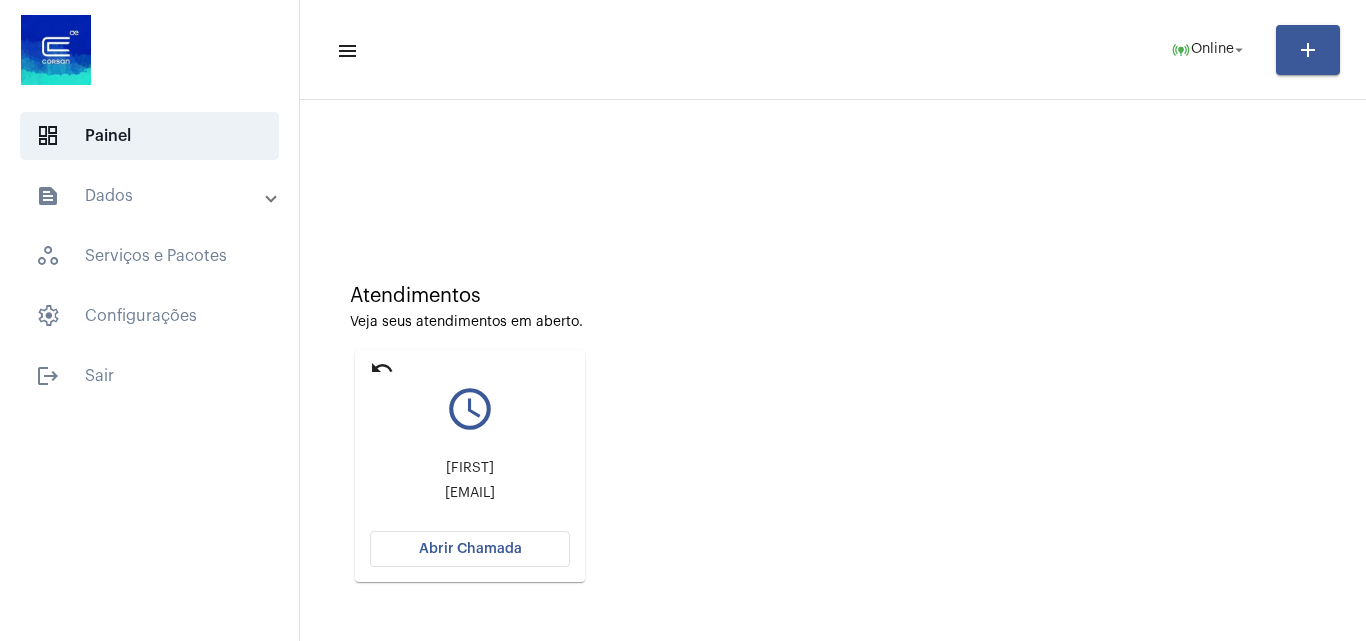 click on "Abrir Chamada" 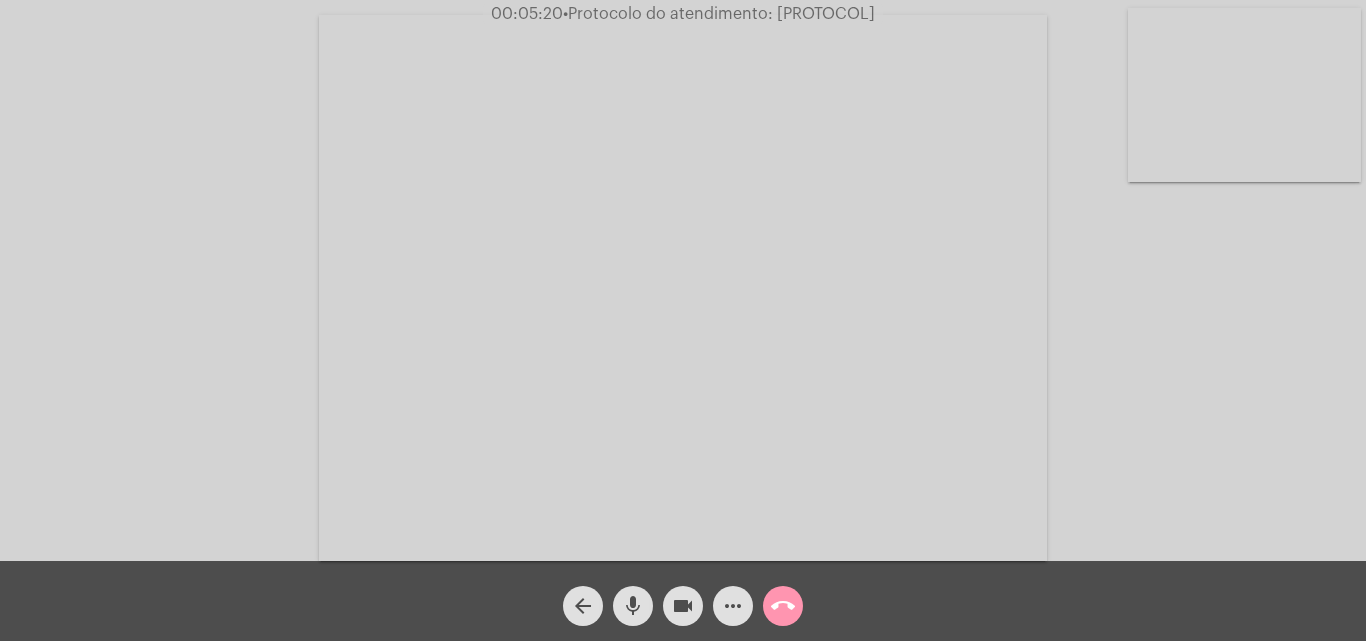 click on "•  Protocolo do atendimento: [PROTOCOL]" 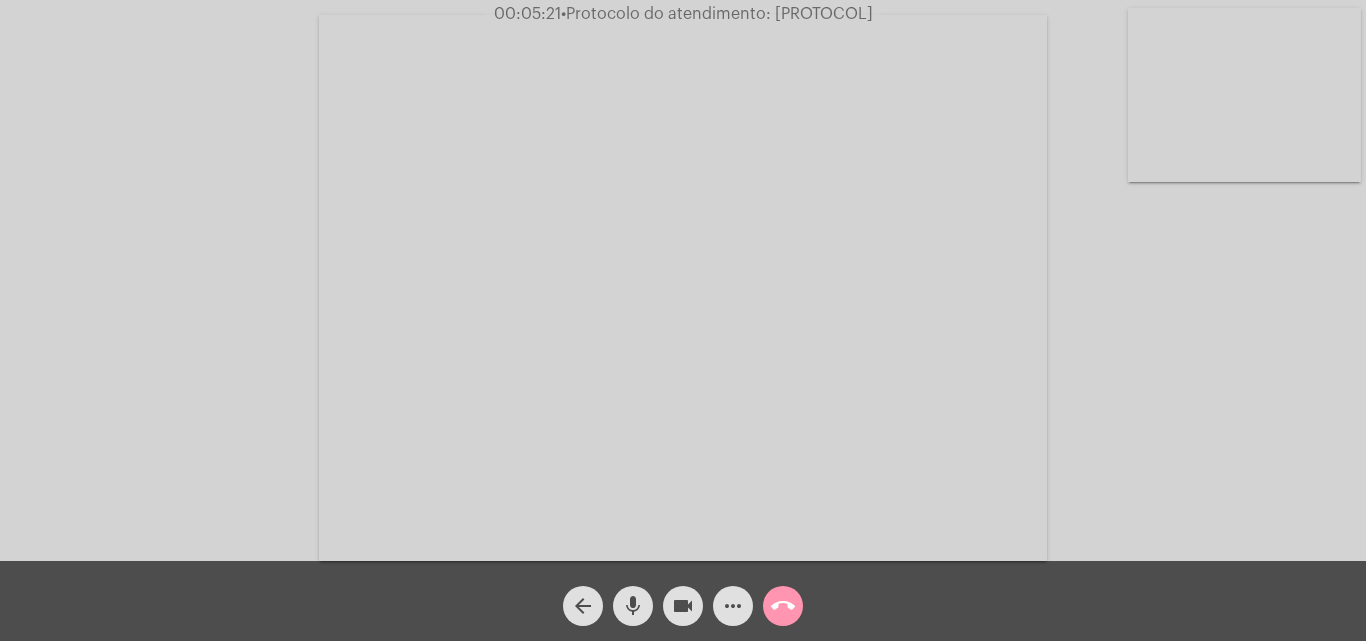 copy on "[PROTOCOL]" 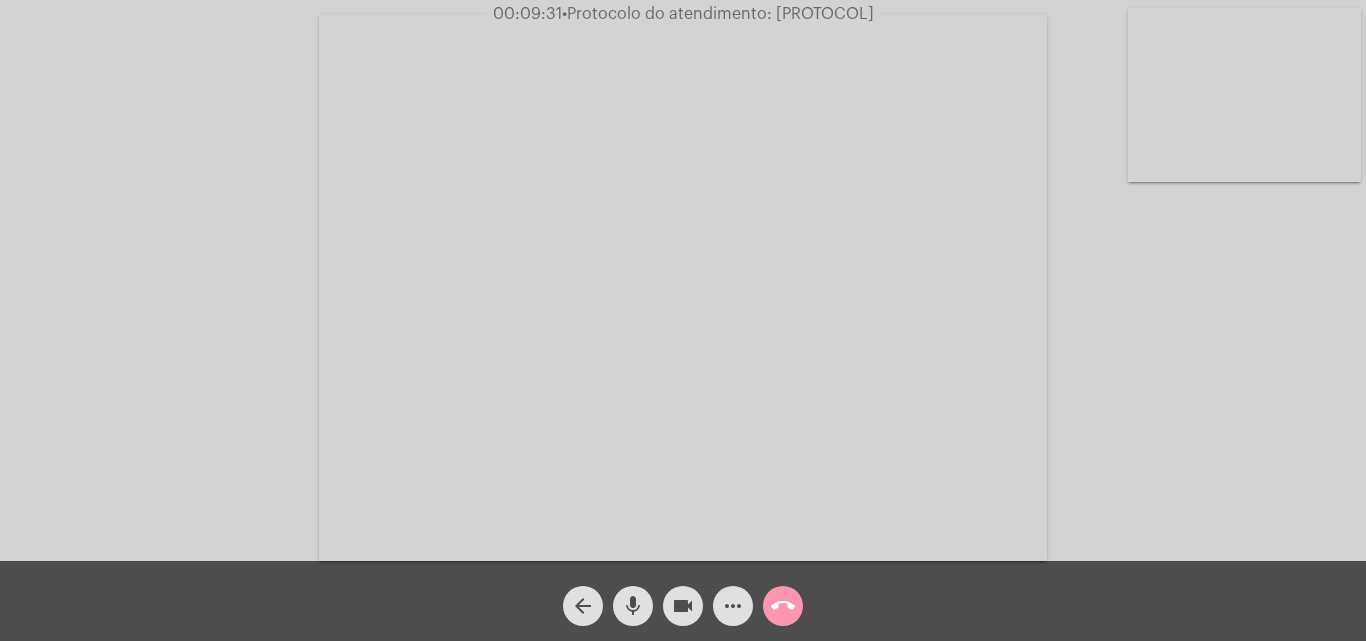 click at bounding box center (683, 288) 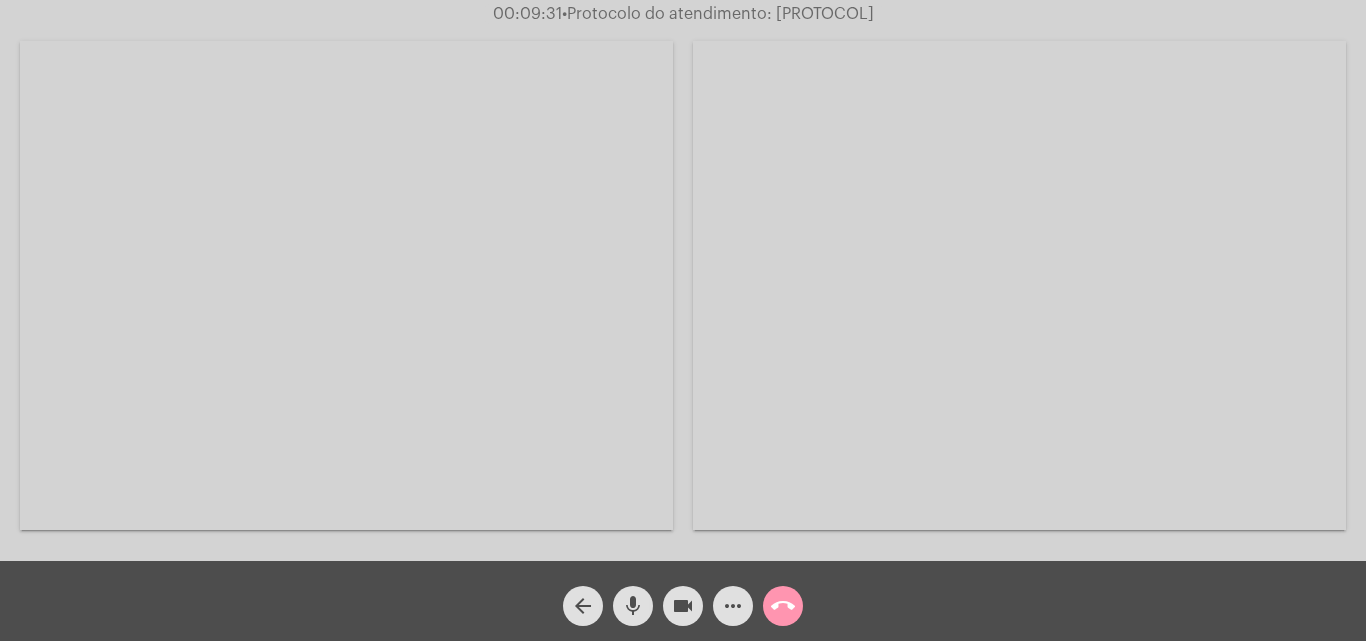 click at bounding box center (346, 285) 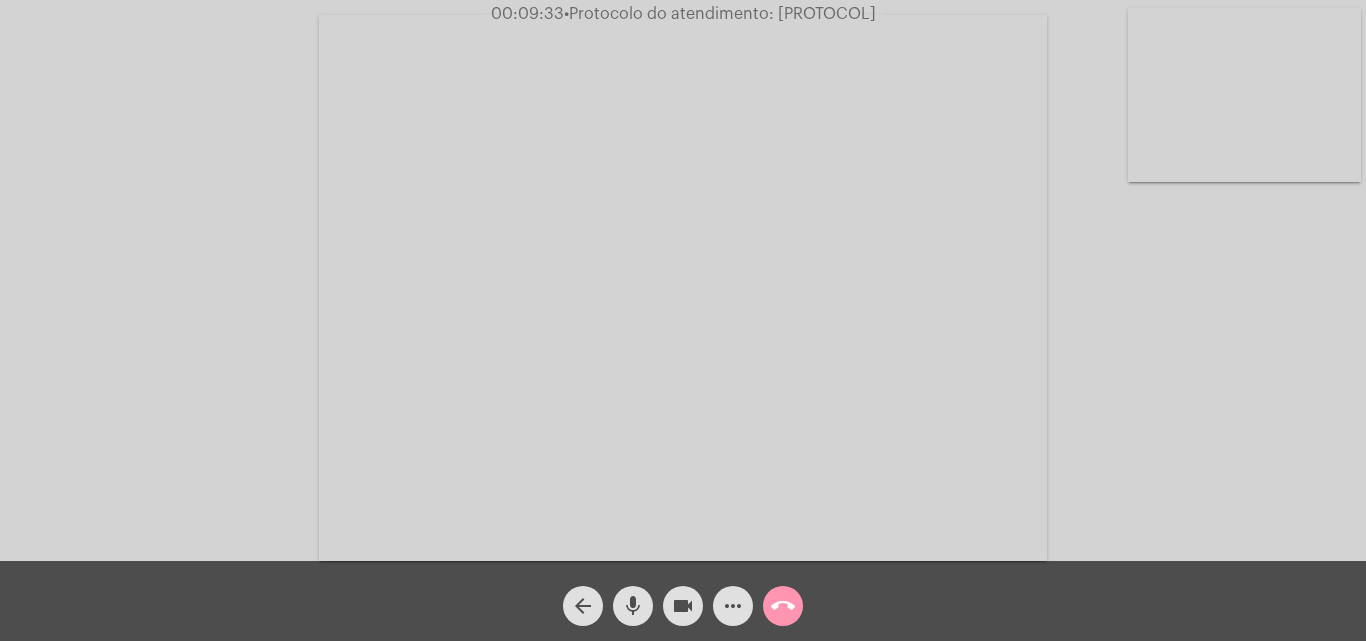 click at bounding box center (683, 288) 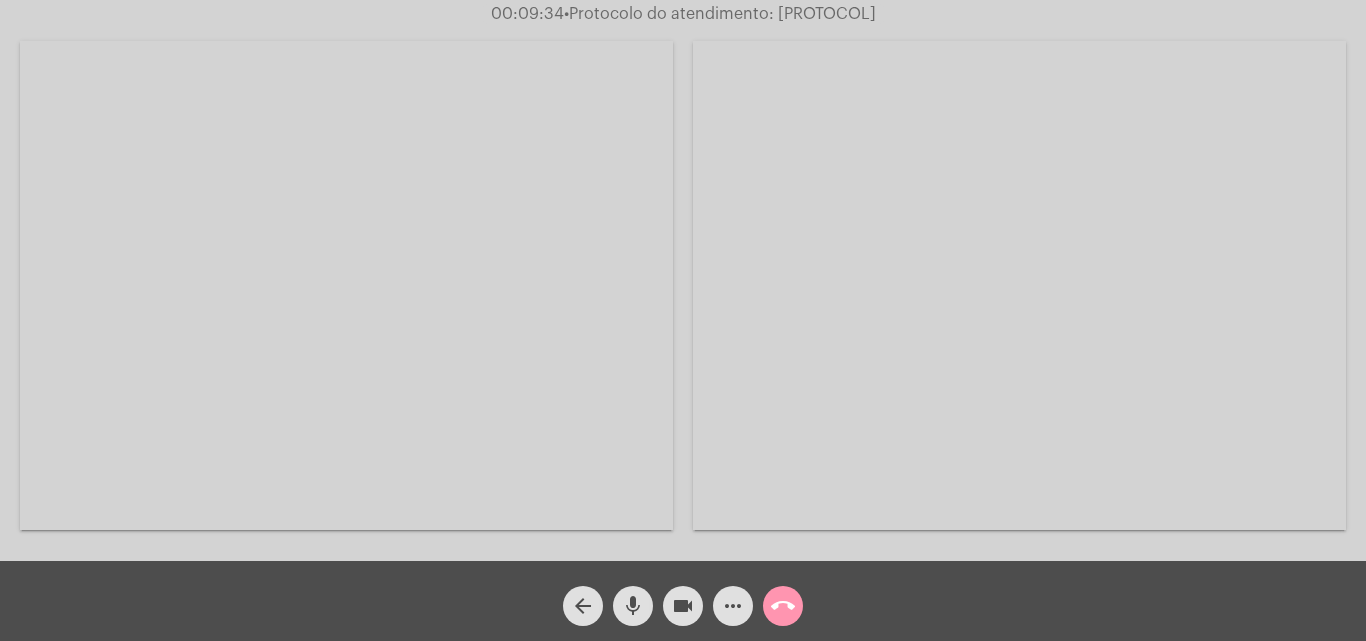 click on "[TIME] •  Protocolo do atendimento: [PROTOCOL]" 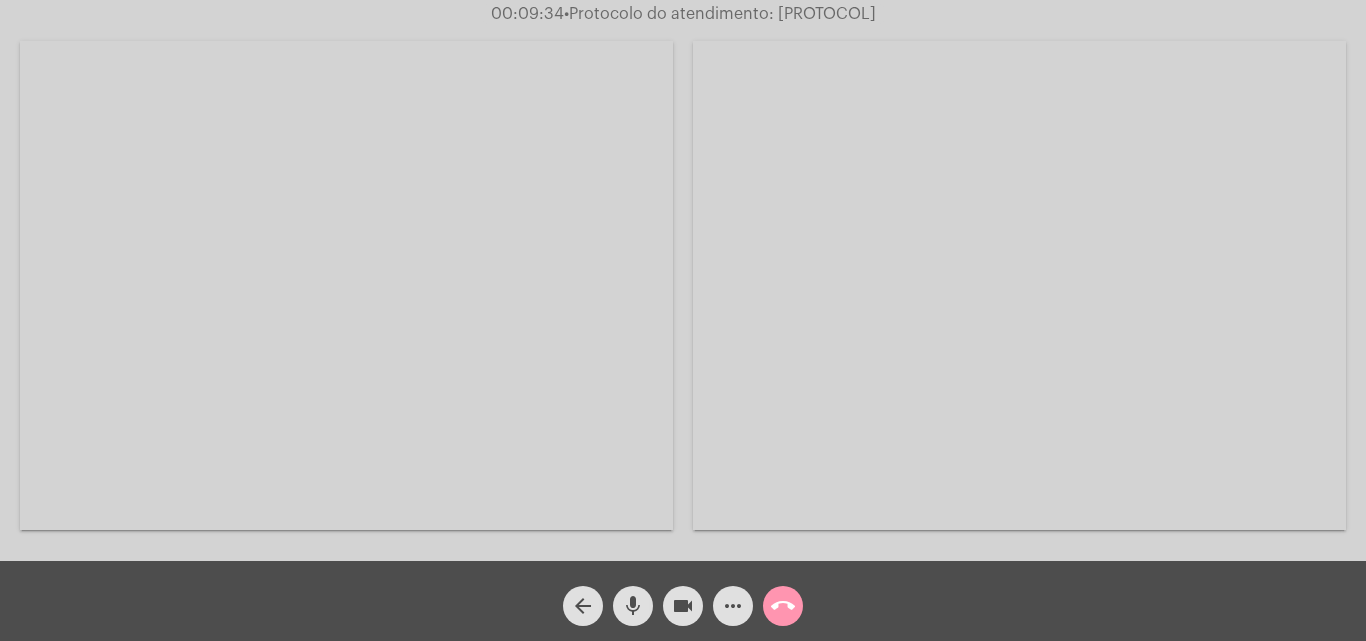 click at bounding box center [346, 285] 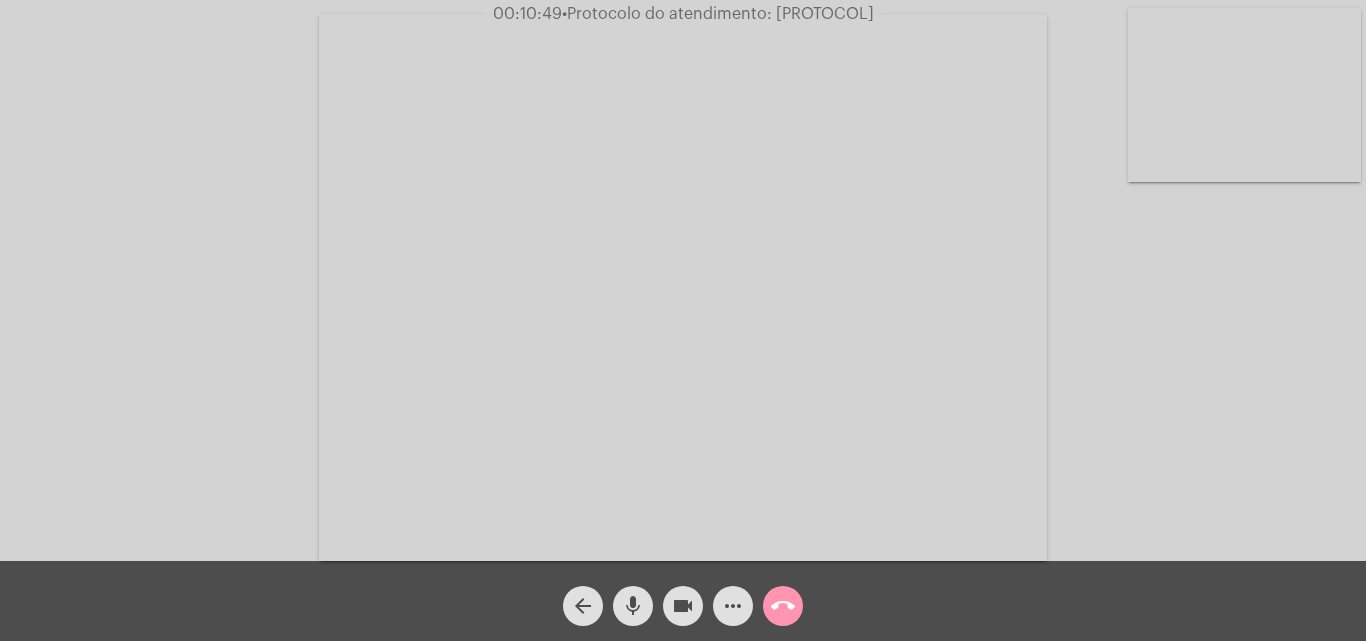 click at bounding box center [1244, 95] 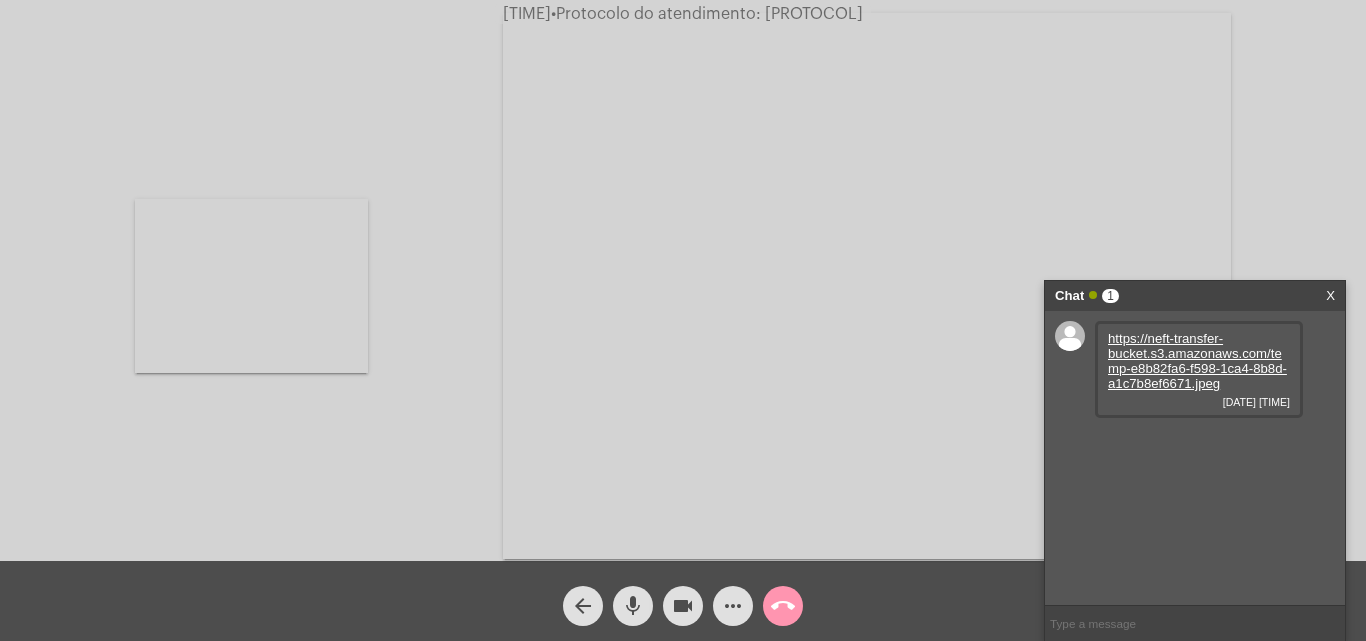 click on "https://neft-transfer-bucket.s3.amazonaws.com/temp-e8b82fa6-f598-1ca4-8b8d-a1c7b8ef6671.jpeg" at bounding box center [1197, 361] 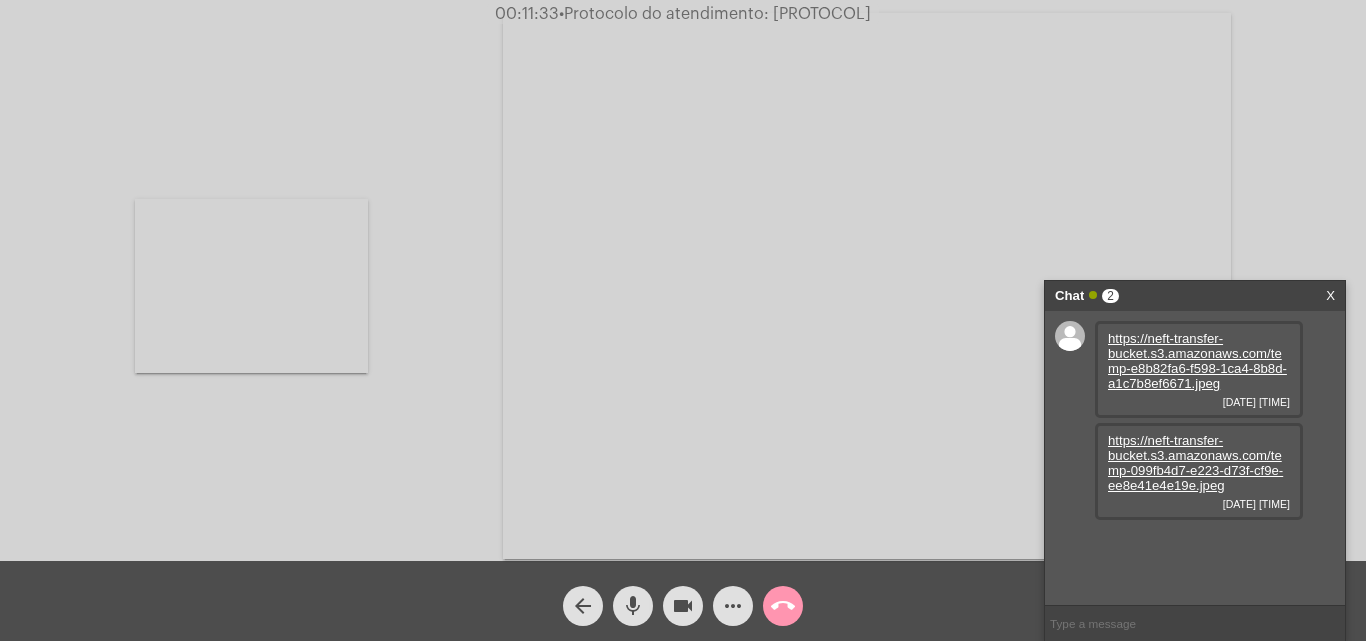 click on "https://neft-transfer-bucket.s3.amazonaws.com/temp-099fb4d7-e223-d73f-cf9e-ee8e41e4e19e.jpeg" at bounding box center [1195, 463] 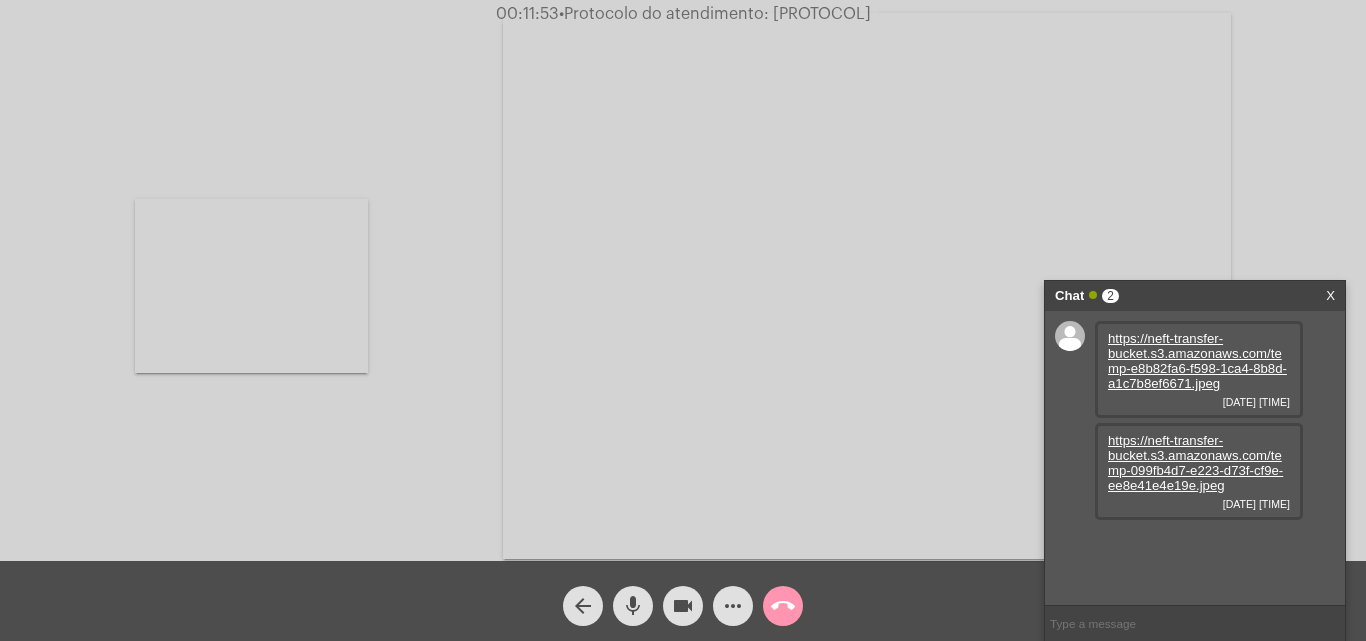 click at bounding box center (251, 286) 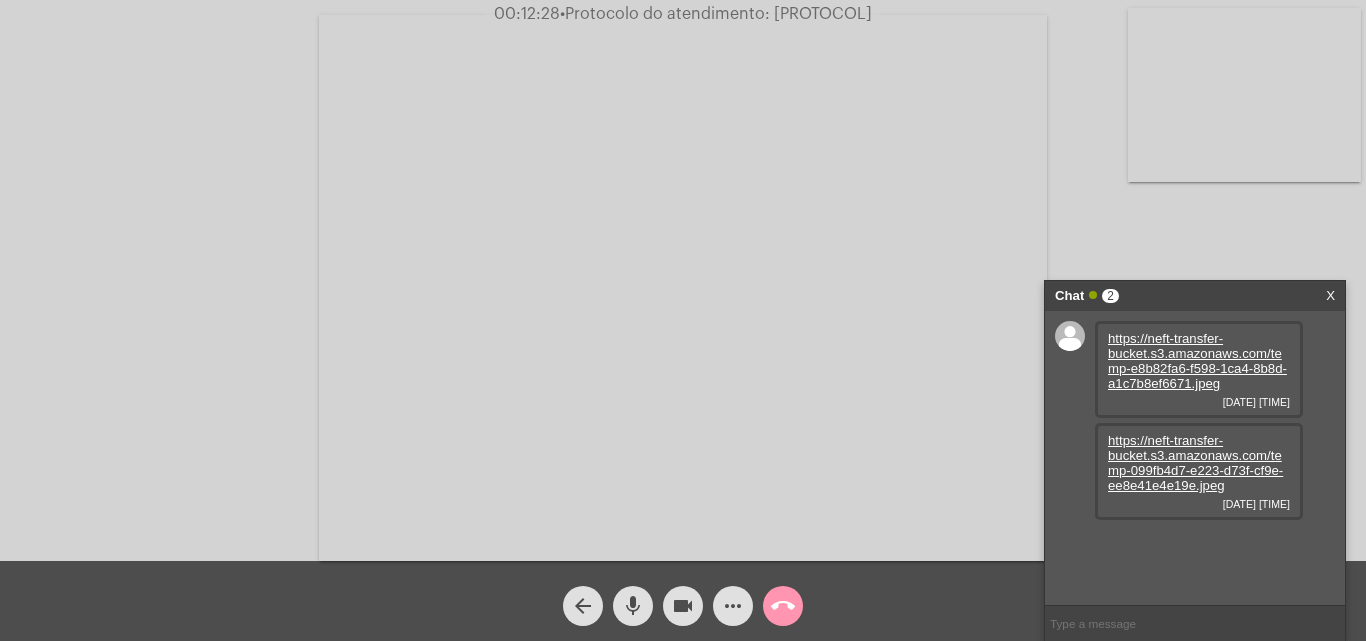 click at bounding box center (1244, 95) 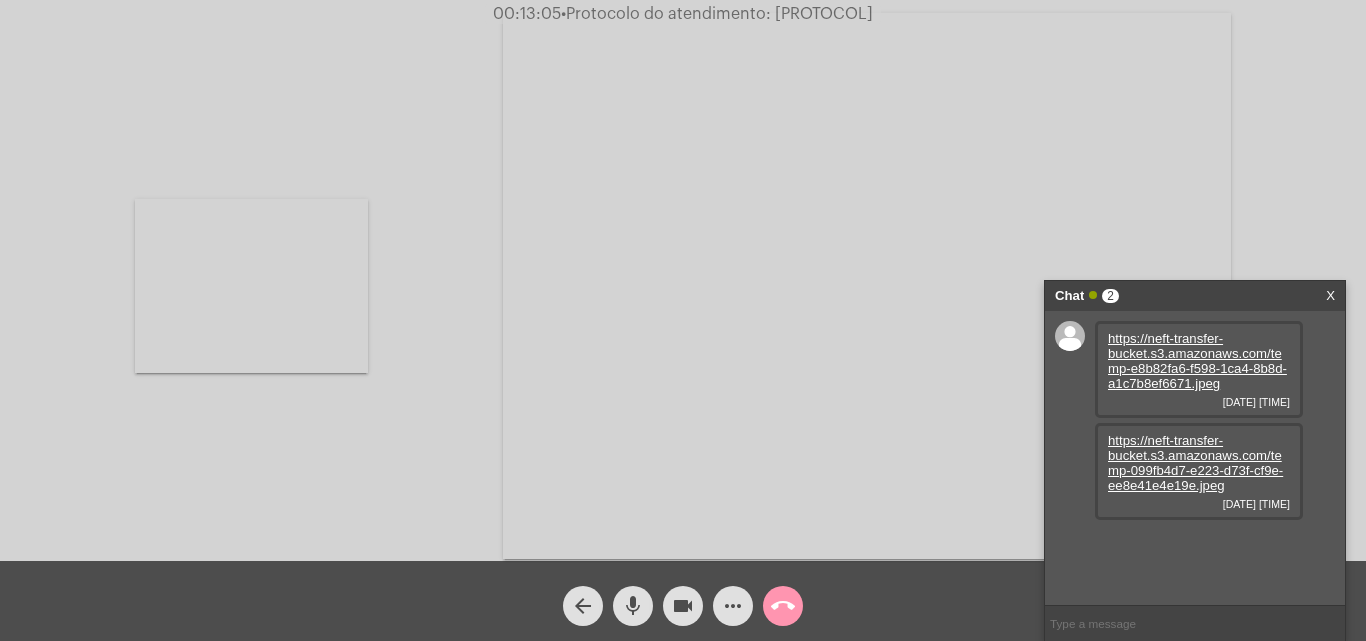 click at bounding box center (251, 286) 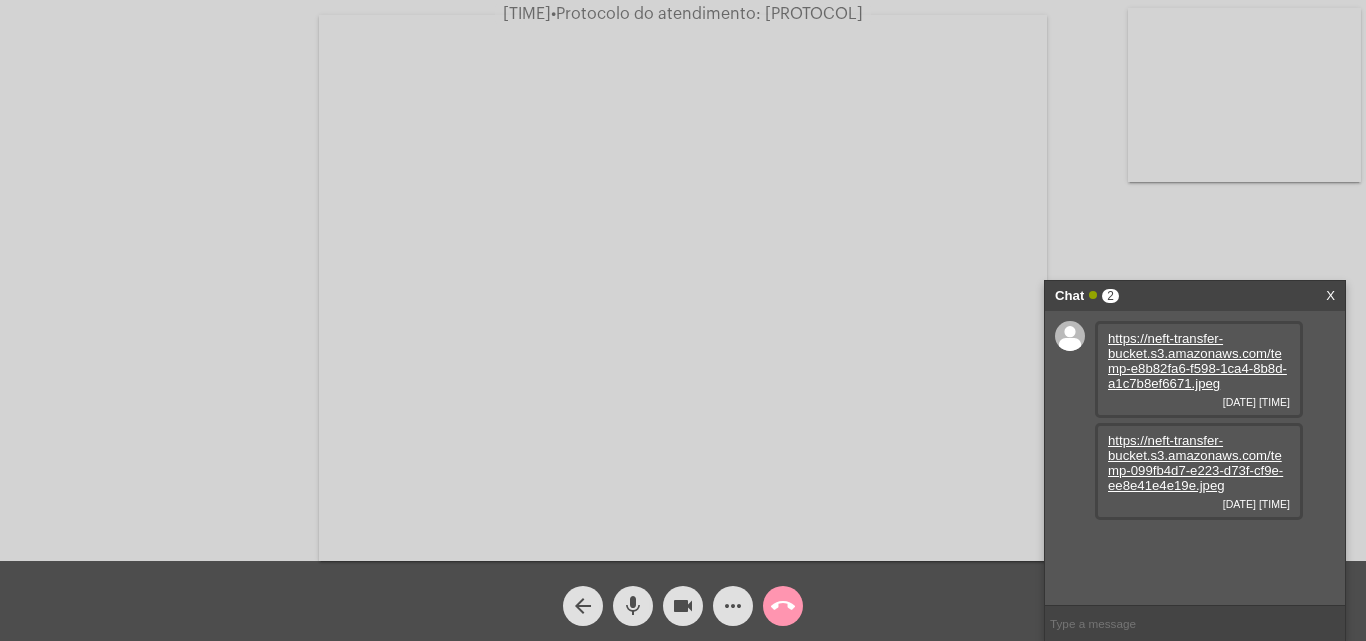 click on "Acessando Câmera e Microfone..." 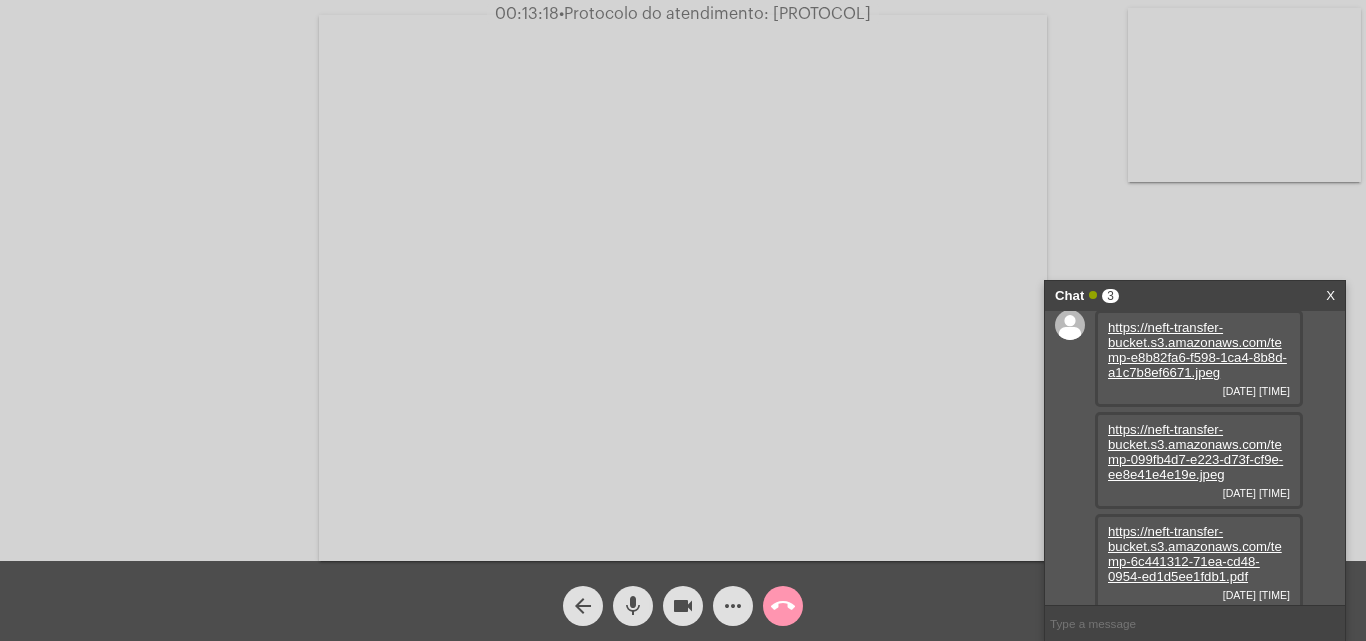 scroll, scrollTop: 17, scrollLeft: 0, axis: vertical 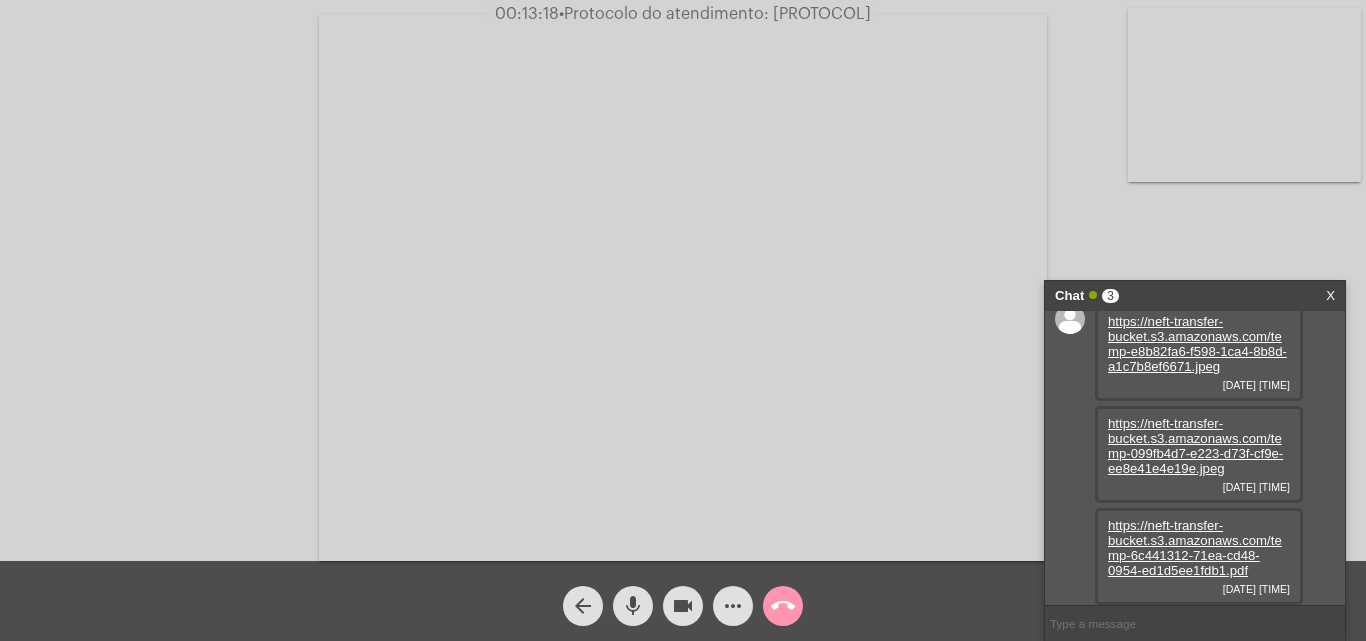 click on "https://neft-transfer-bucket.s3.amazonaws.com/temp-6c441312-71ea-cd48-0954-ed1d5ee1fdb1.pdf" at bounding box center [1195, 548] 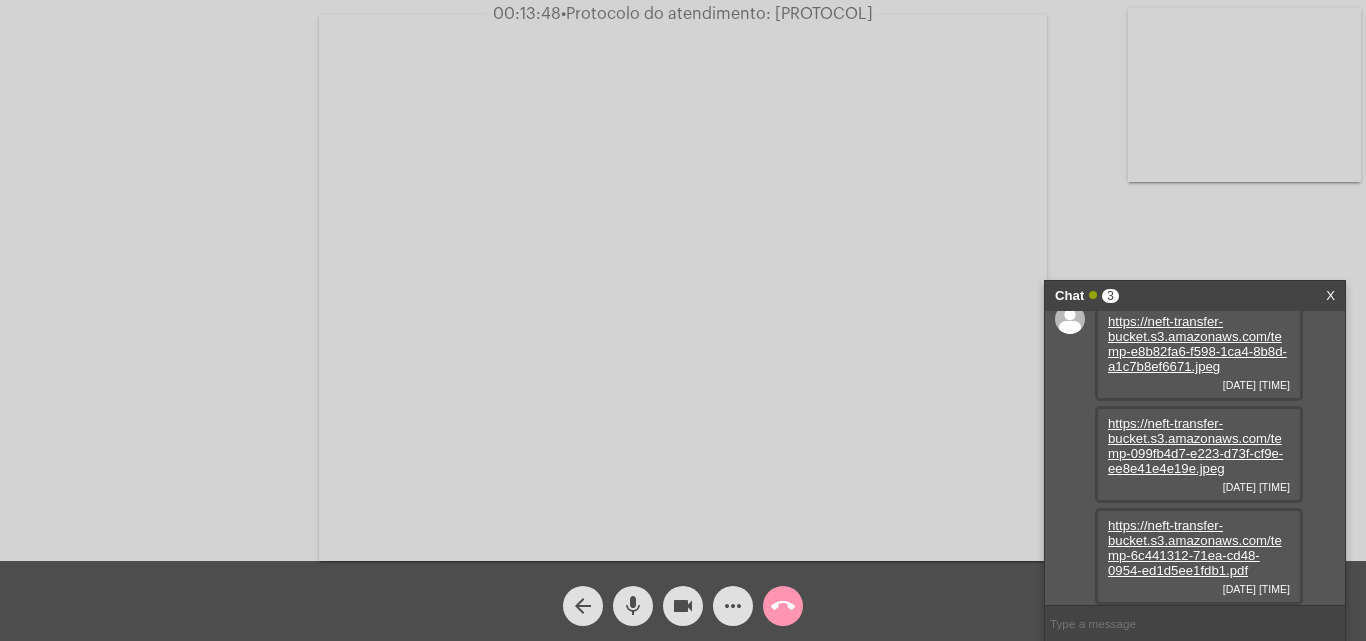 click at bounding box center [1244, 95] 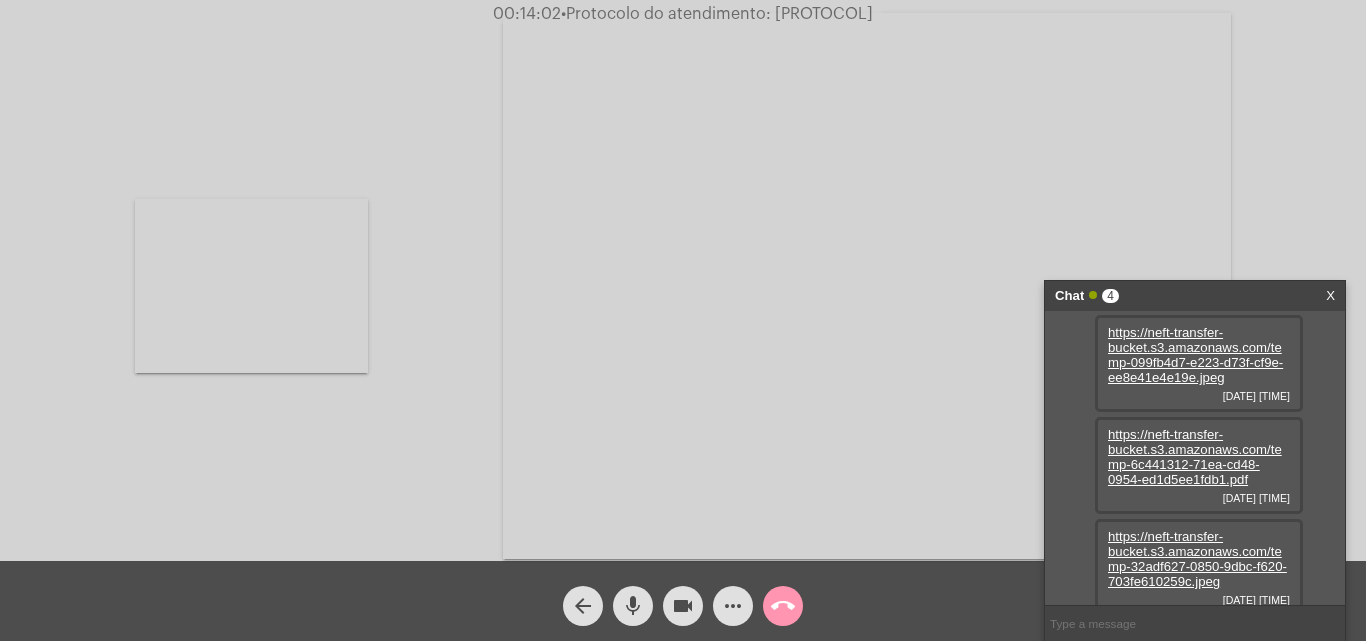 scroll, scrollTop: 119, scrollLeft: 0, axis: vertical 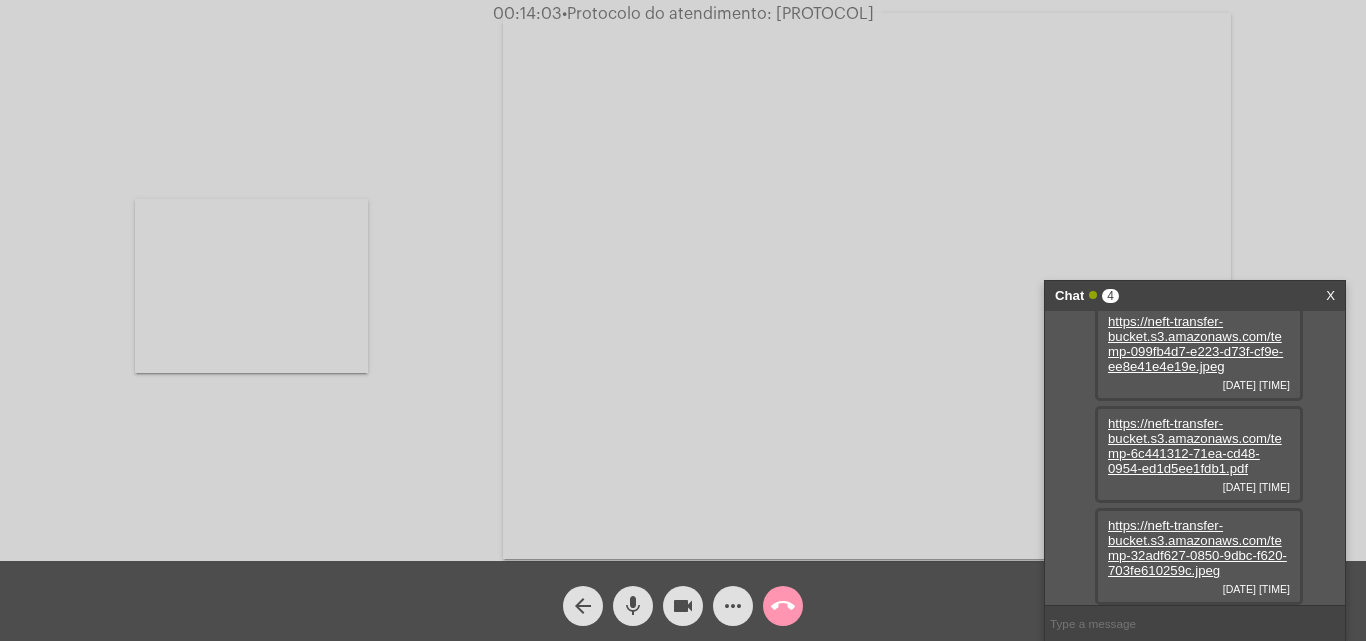click on "https://neft-transfer-bucket.s3.amazonaws.com/temp-32adf627-0850-9dbc-f620-703fe610259c.jpeg" at bounding box center [1197, 548] 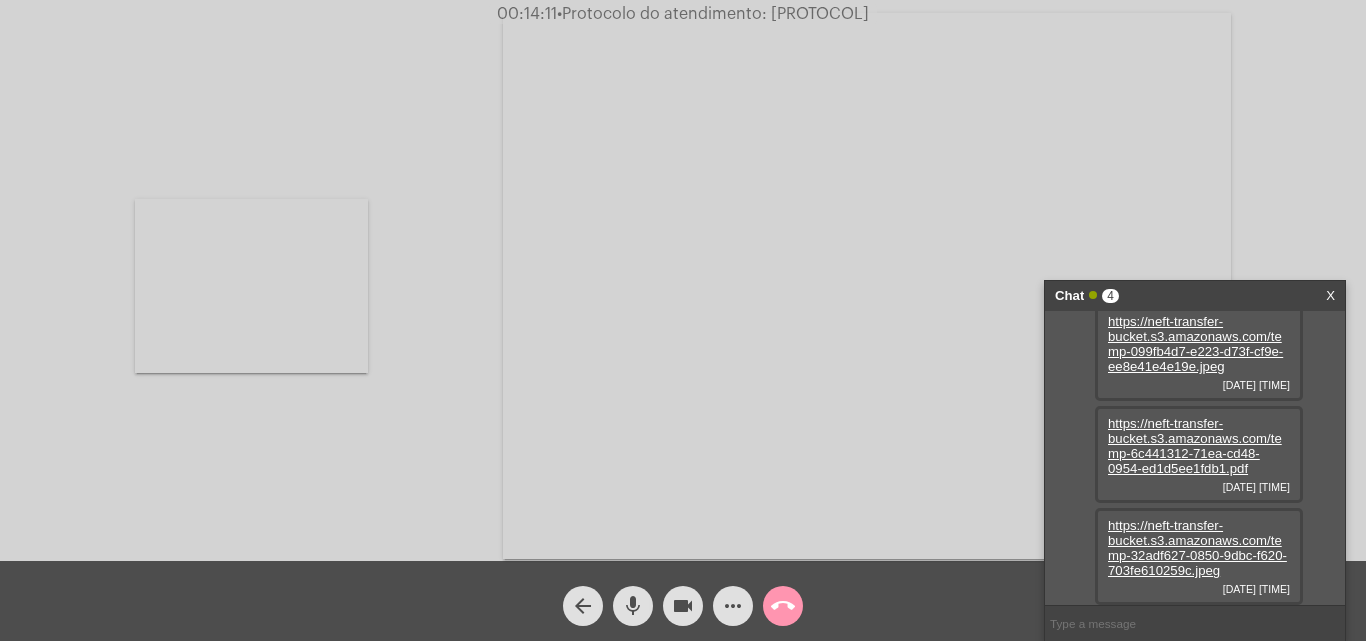 click at bounding box center (251, 286) 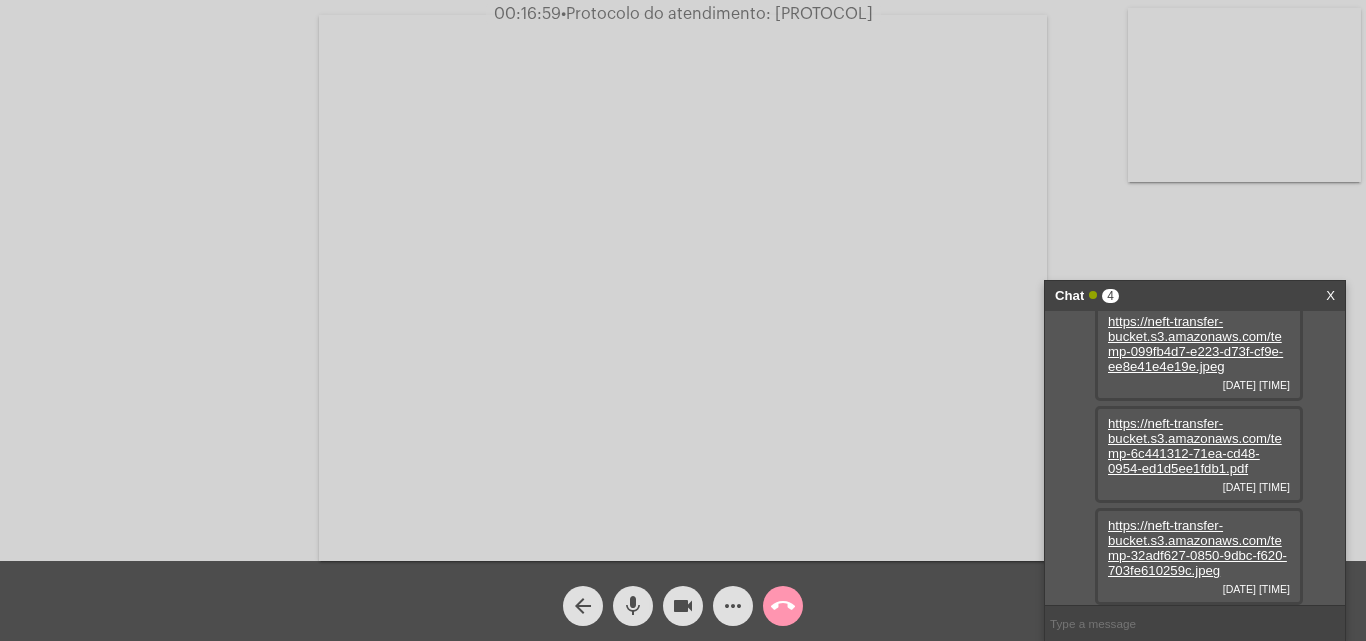 click on "•  Protocolo do atendimento: [PROTOCOL]" 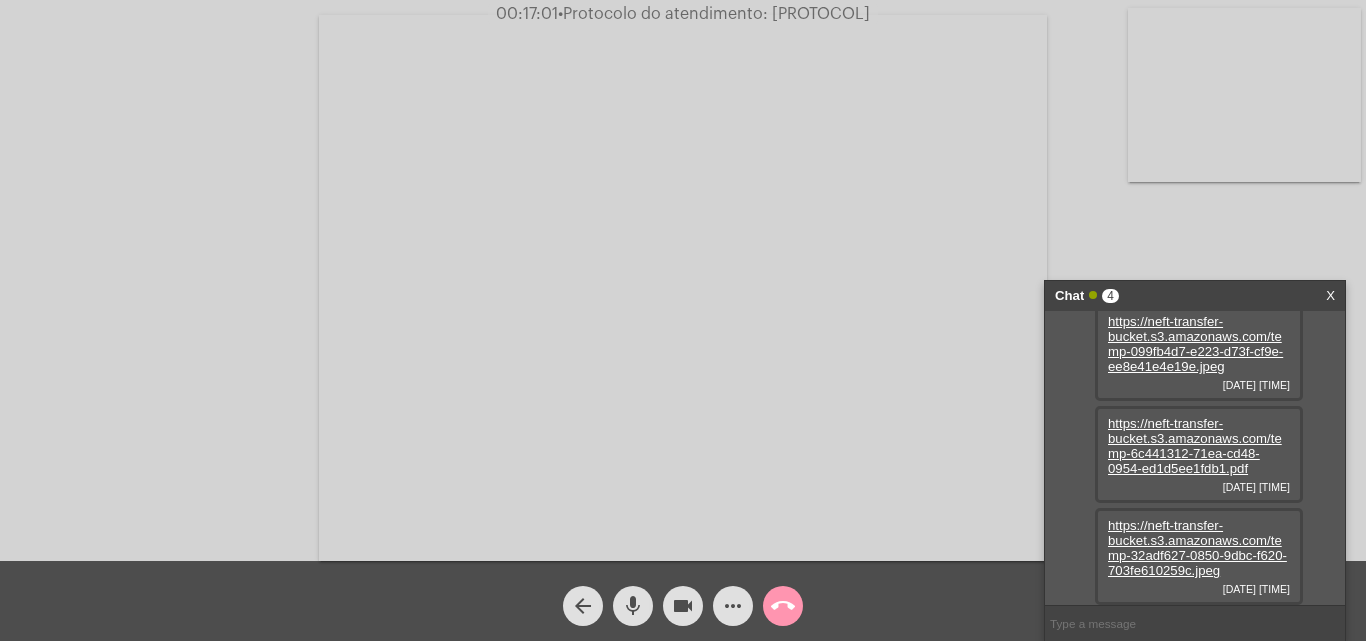 drag, startPoint x: 824, startPoint y: 16, endPoint x: 793, endPoint y: 23, distance: 31.780497 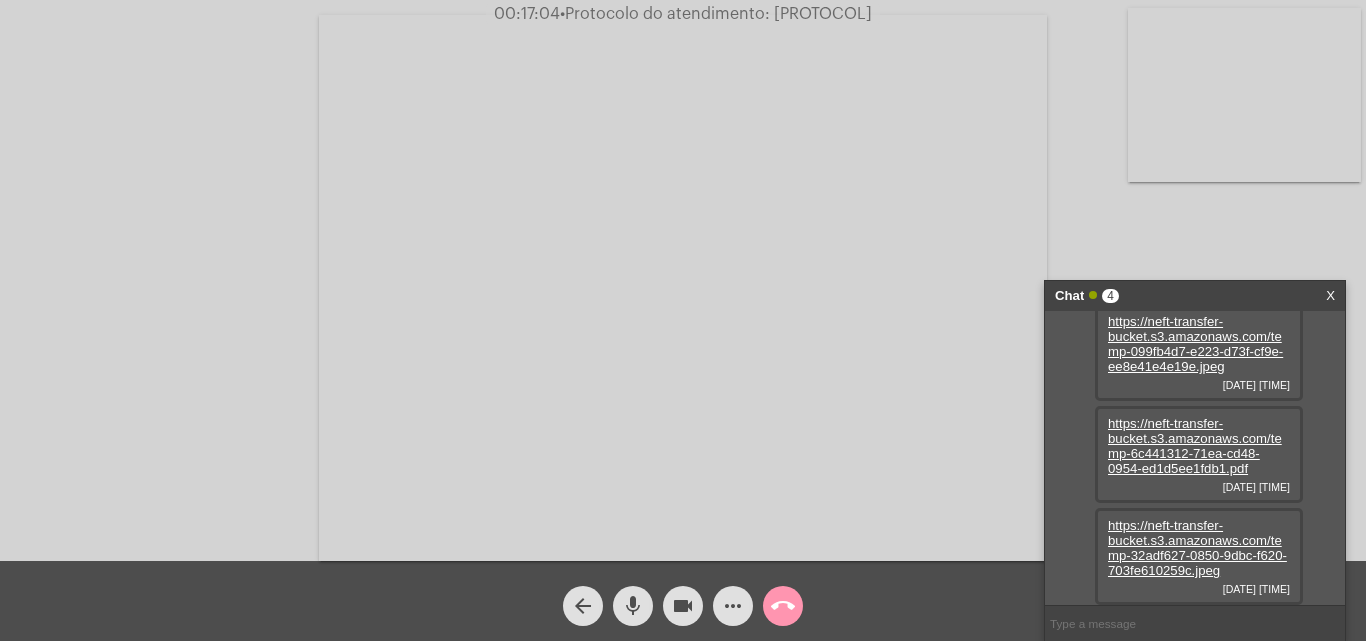 click on "•  Protocolo do atendimento: [PROTOCOL]" 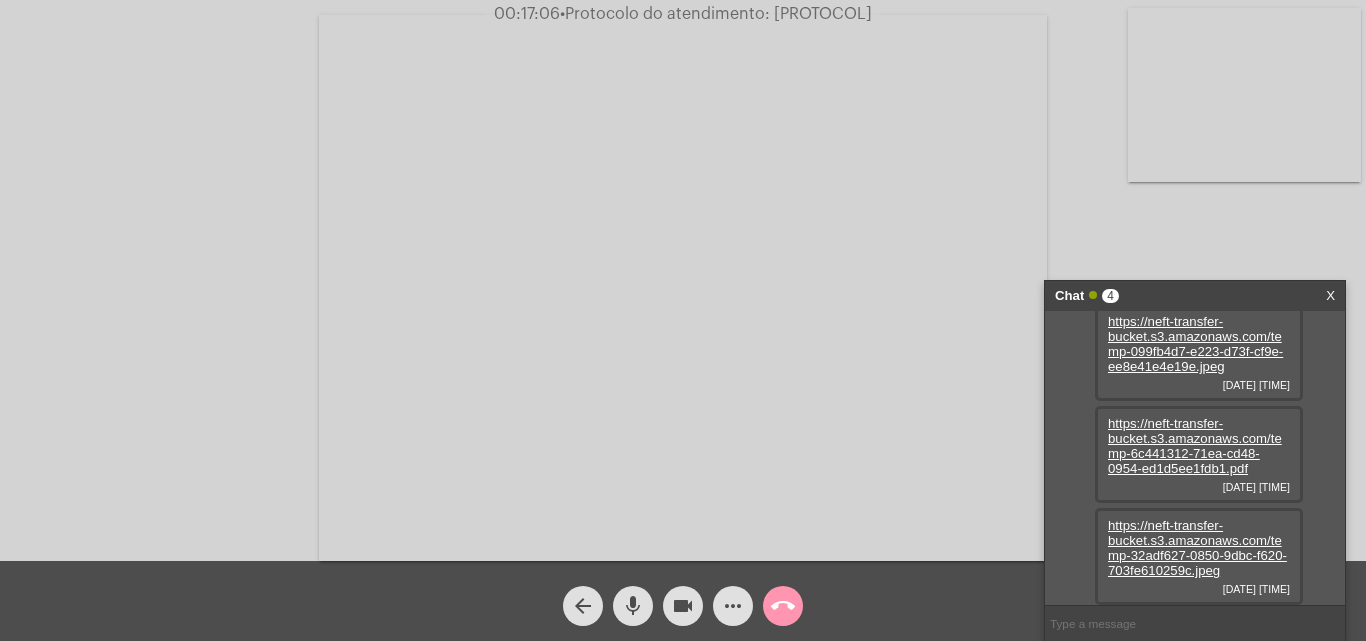 click on "•  Protocolo do atendimento: [PROTOCOL]" 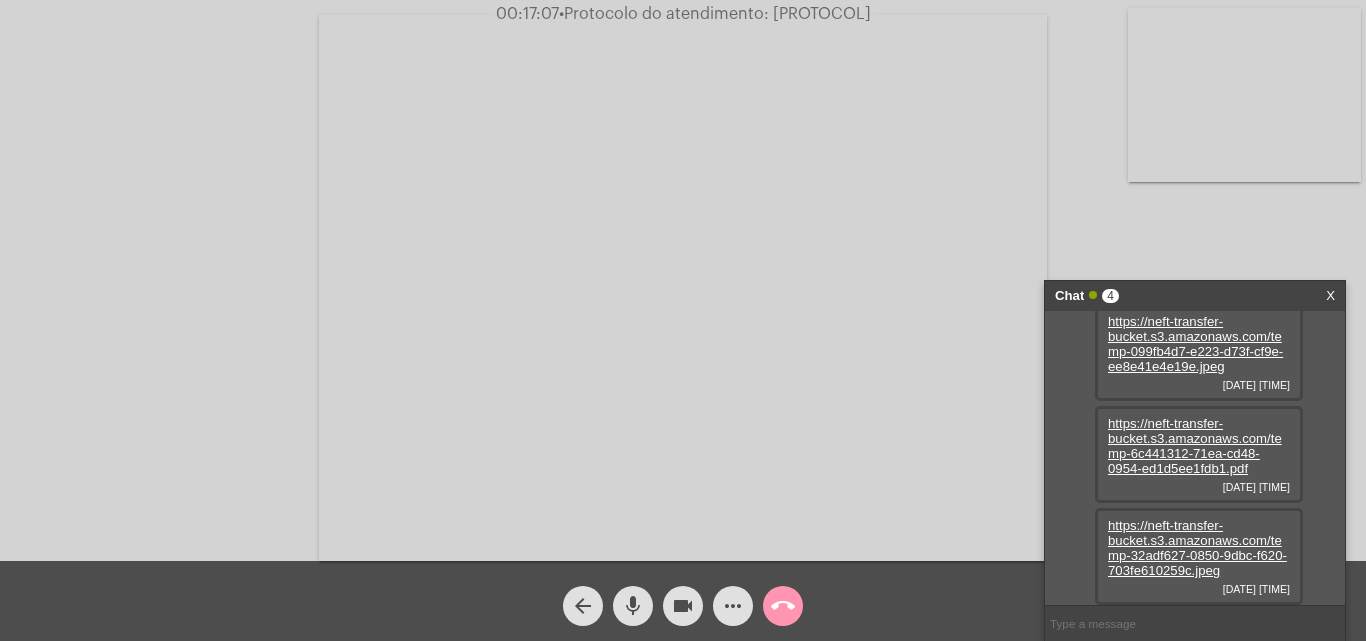 copy on "[PROTOCOL]" 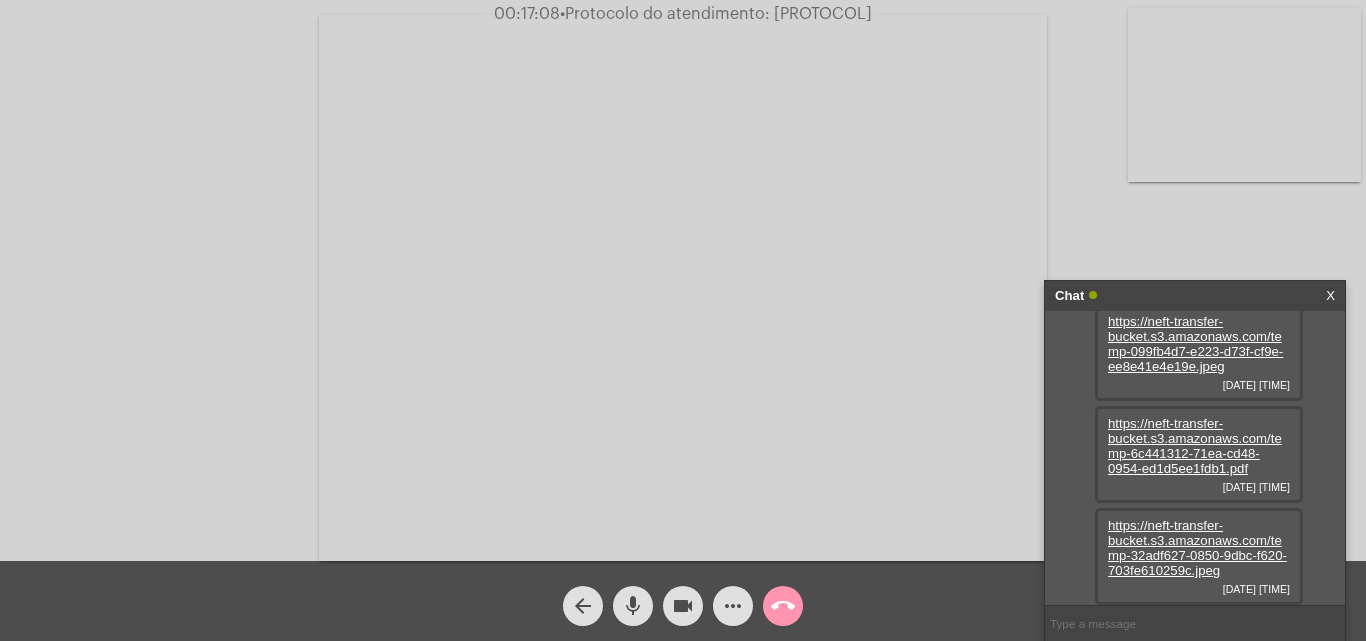 paste on "[PROTOCOL]" 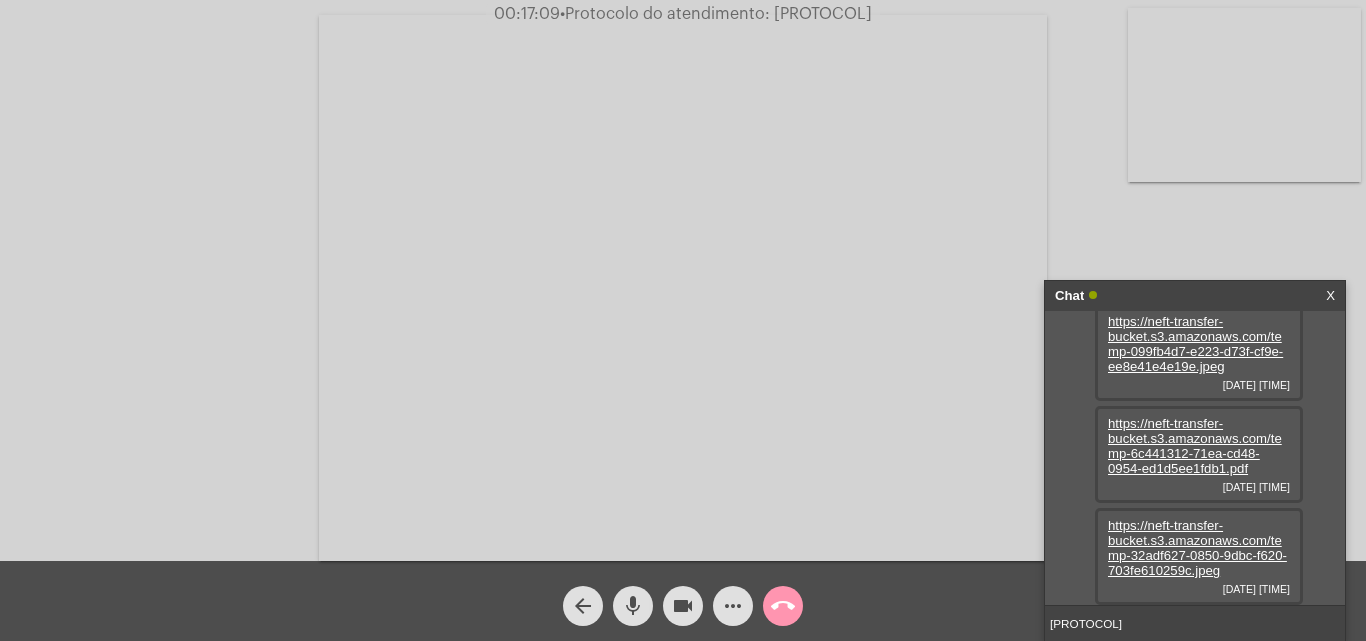 type 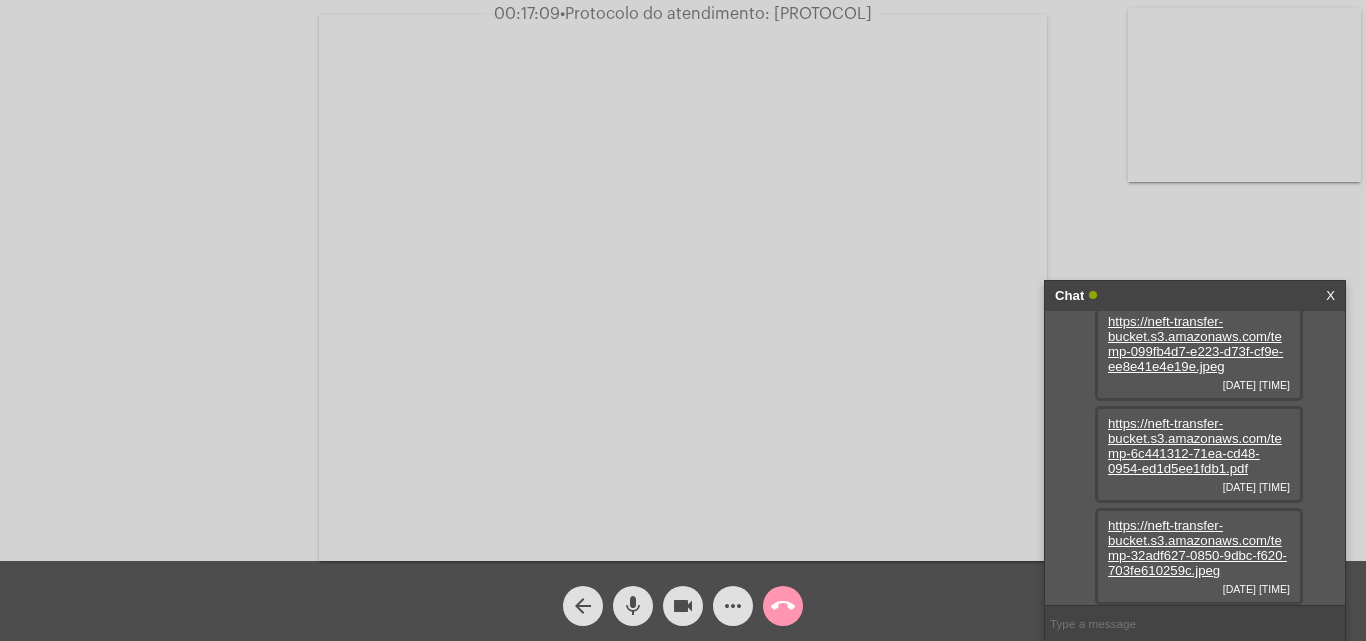 scroll, scrollTop: 176, scrollLeft: 0, axis: vertical 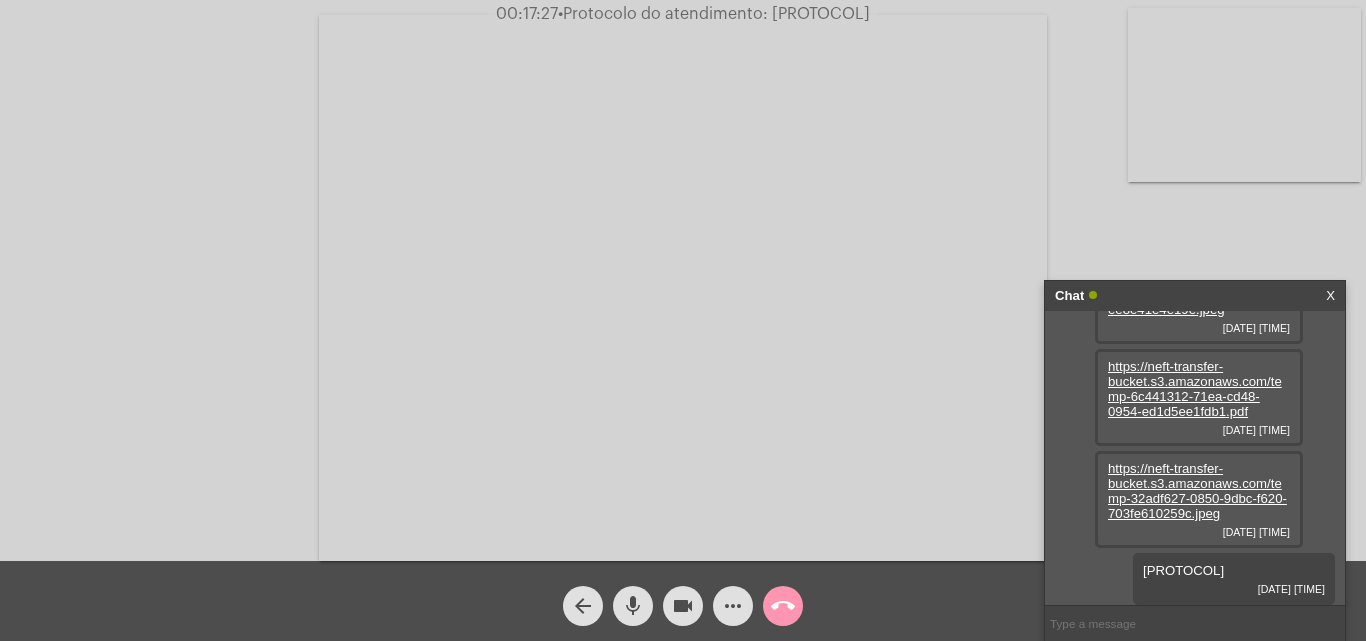 click on "call_end" 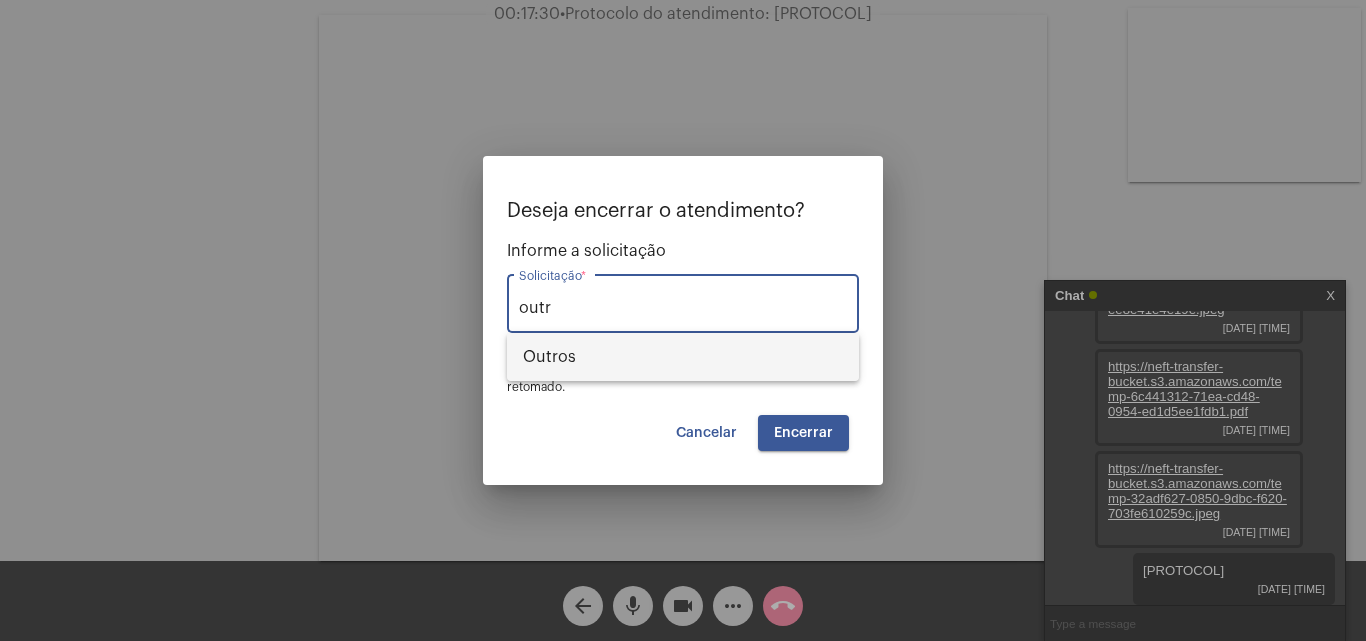 click on "Outros" at bounding box center (683, 357) 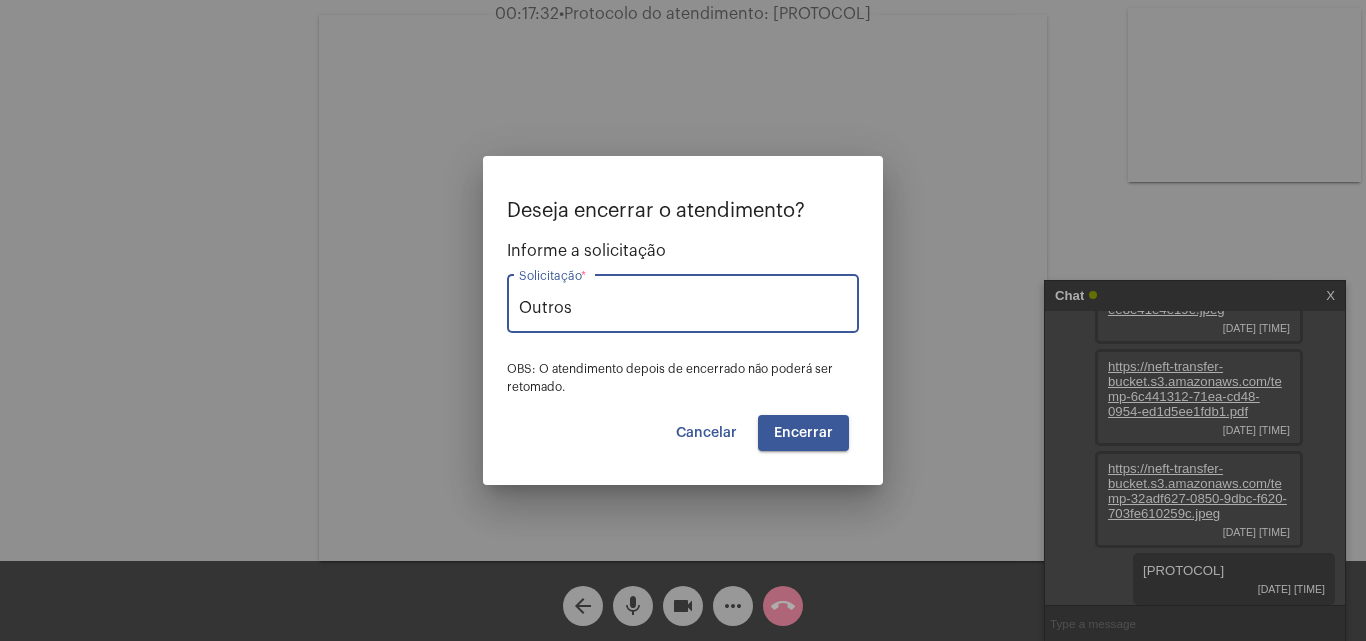 click on "Encerrar" at bounding box center (803, 433) 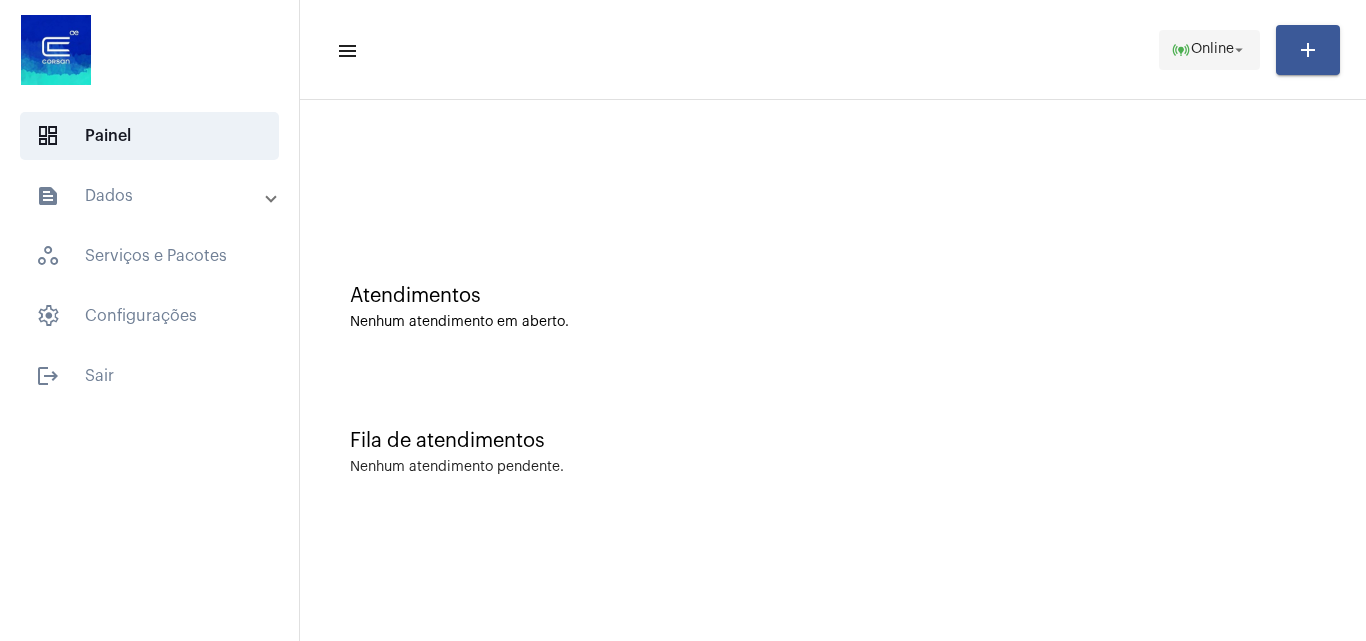drag, startPoint x: 1169, startPoint y: 49, endPoint x: 1198, endPoint y: 52, distance: 29.15476 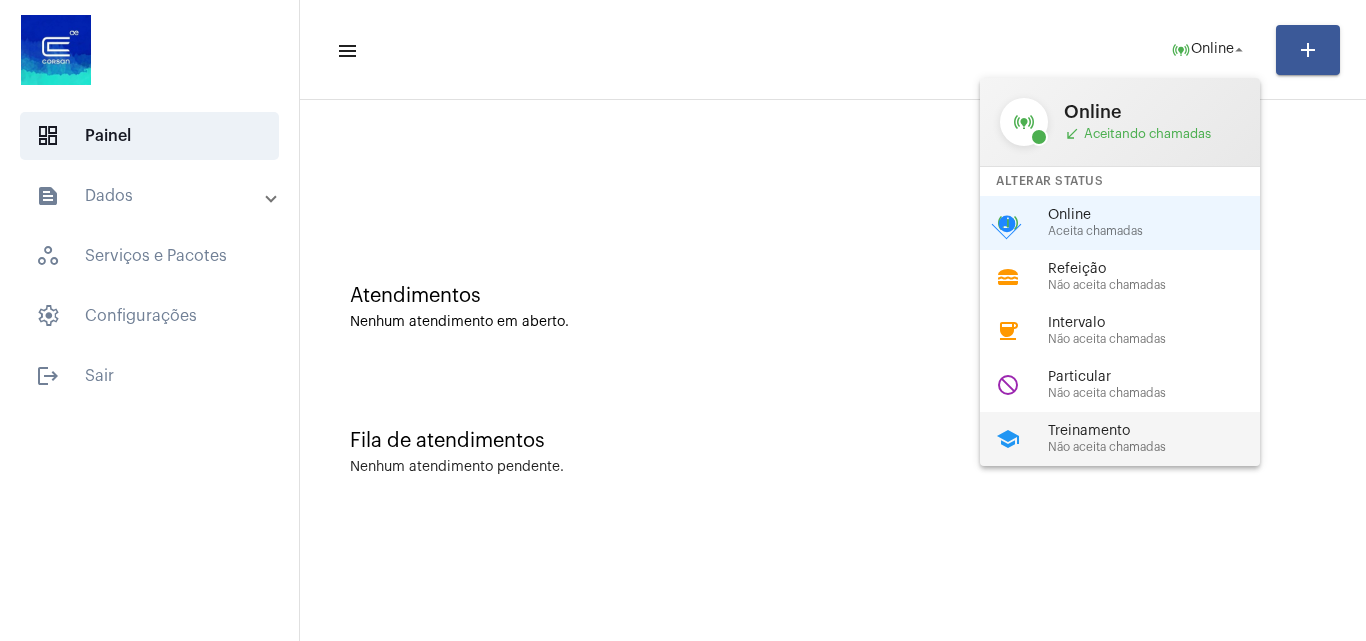 click on "Treinamento" at bounding box center (1162, 431) 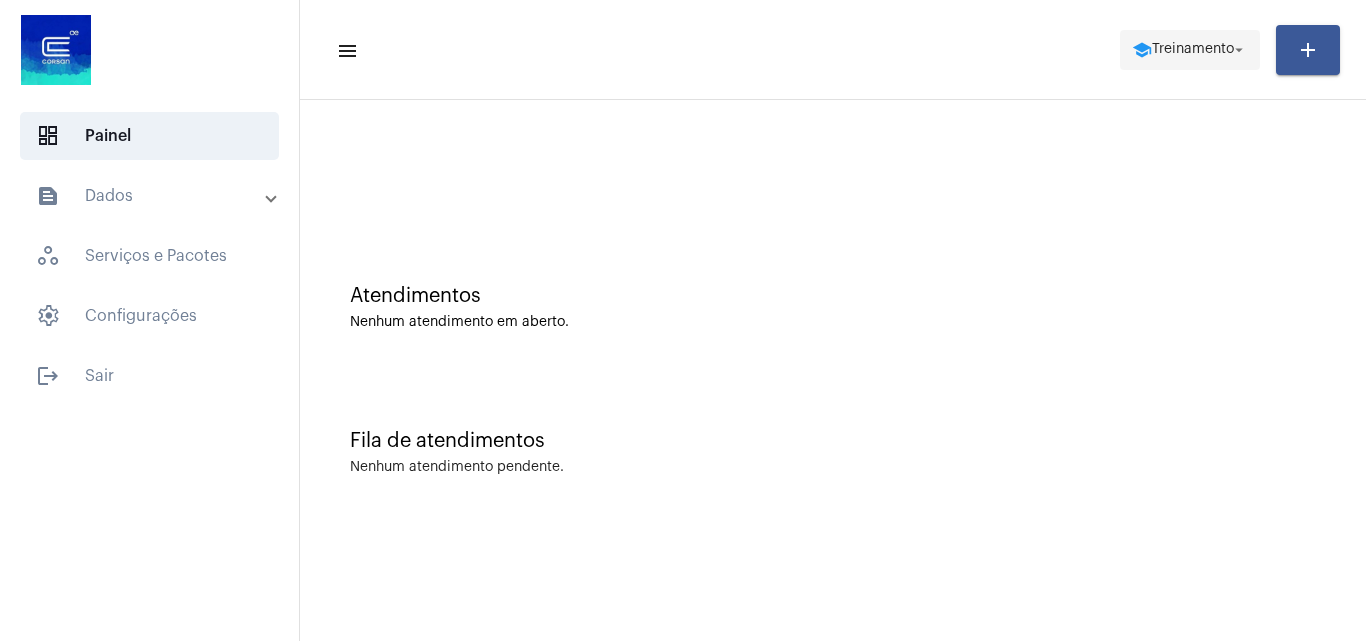 click on "school" 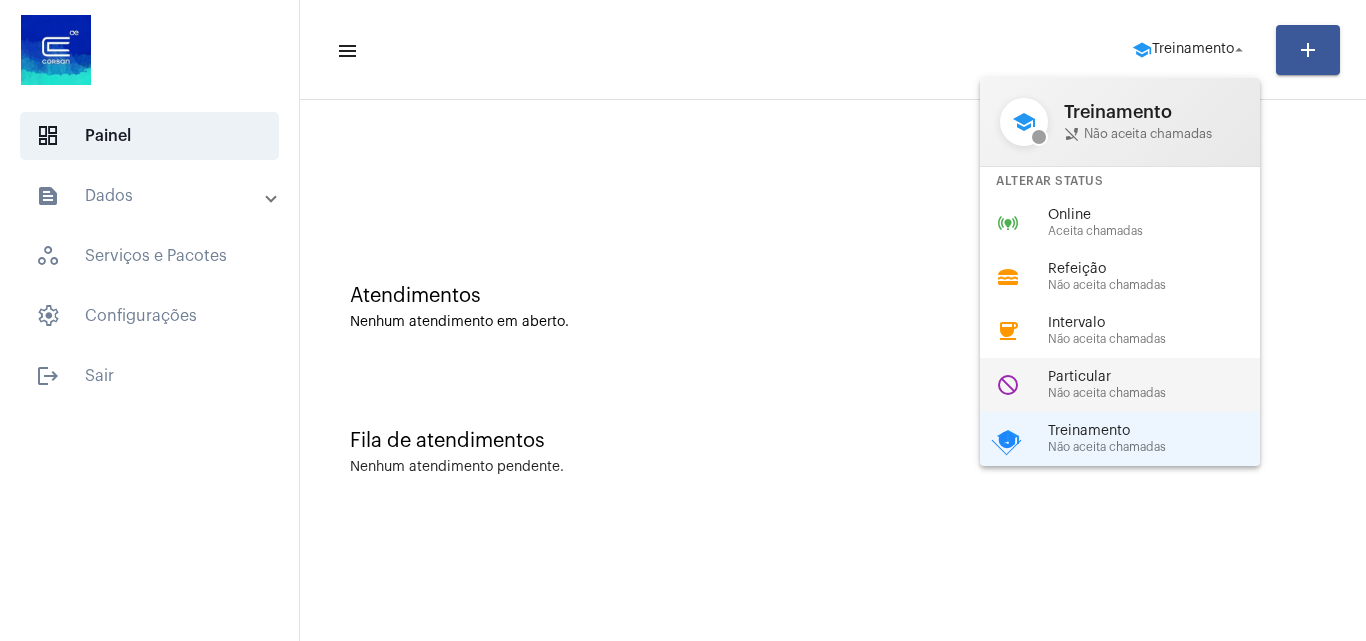 click on "Particular" at bounding box center (1162, 377) 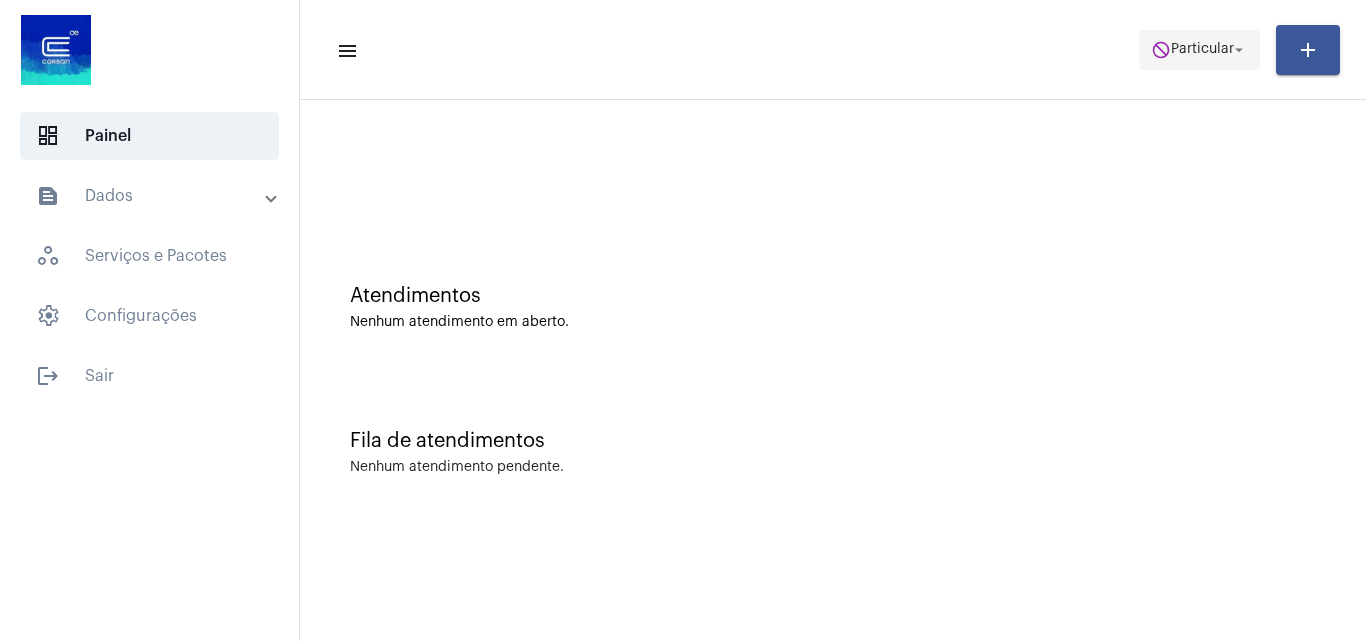 click on "Particular" 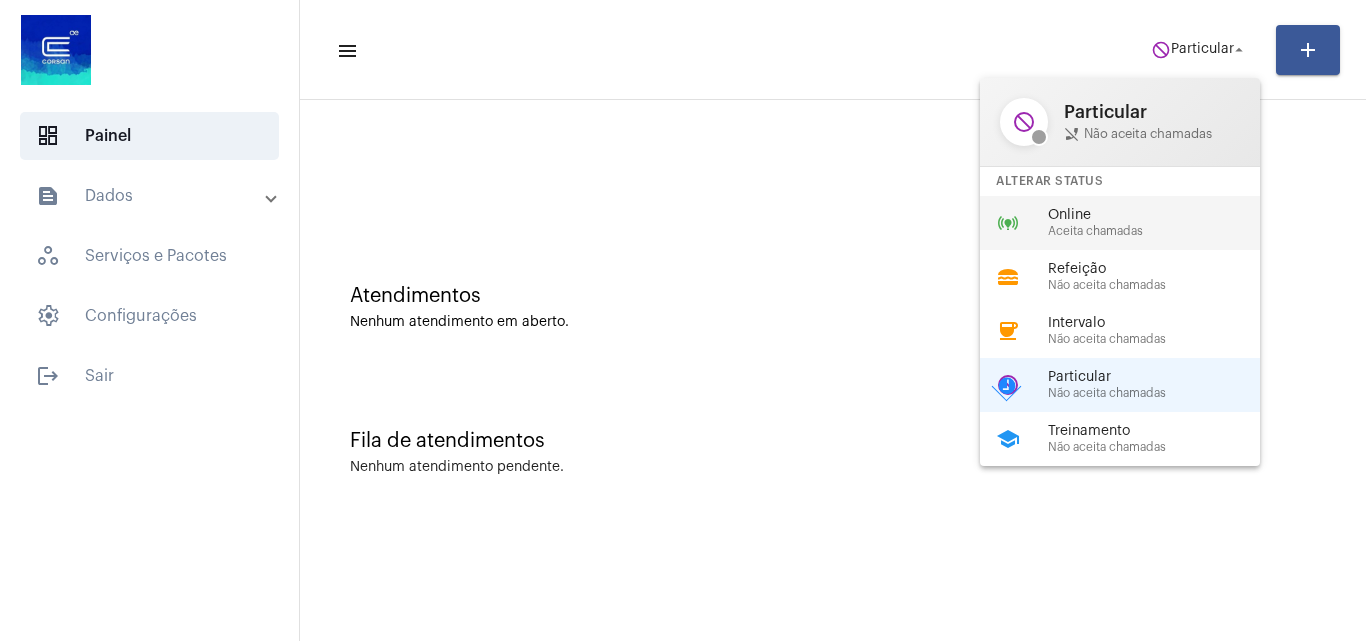 click on "Online" at bounding box center (1162, 215) 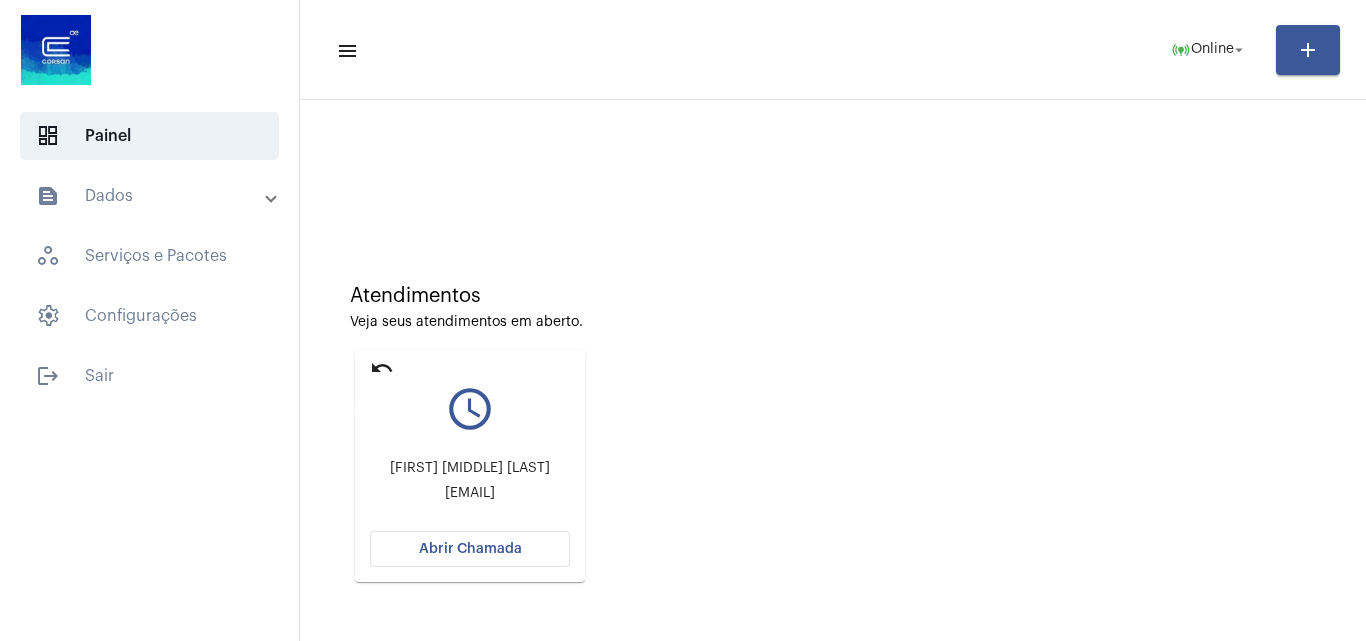 click on "undo" 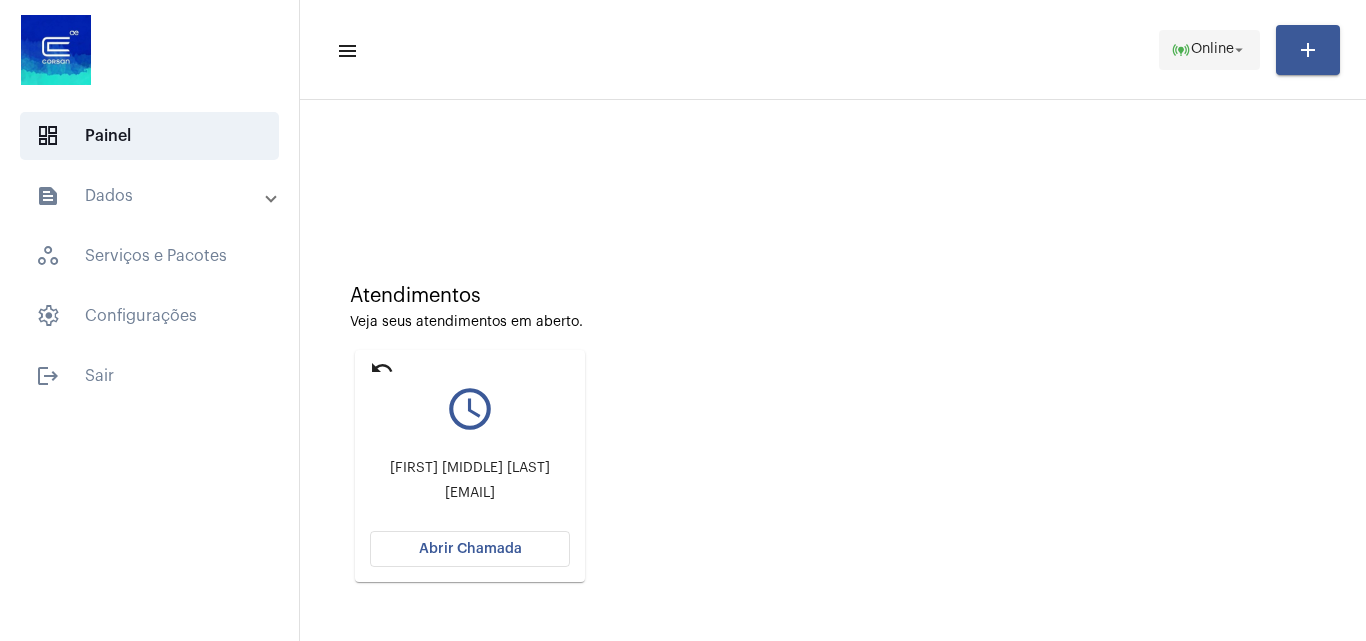 click on "Online" 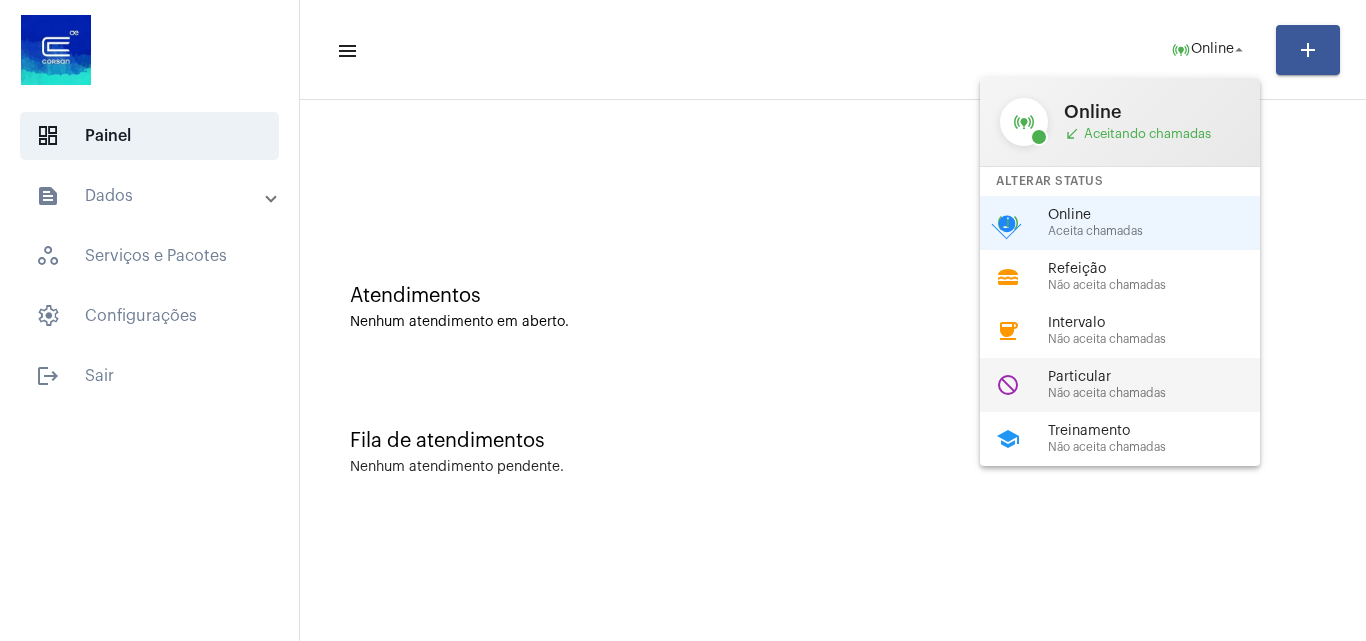 click on "Não aceita chamadas" at bounding box center [1162, 393] 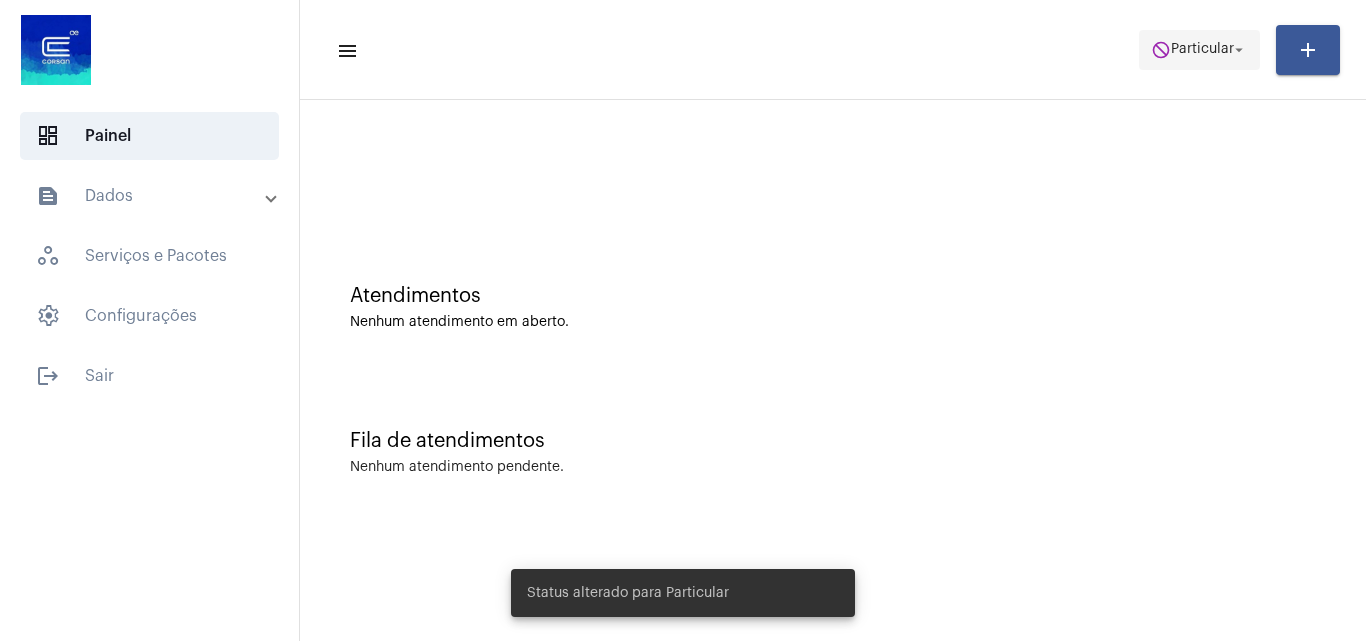 click on "Particular" 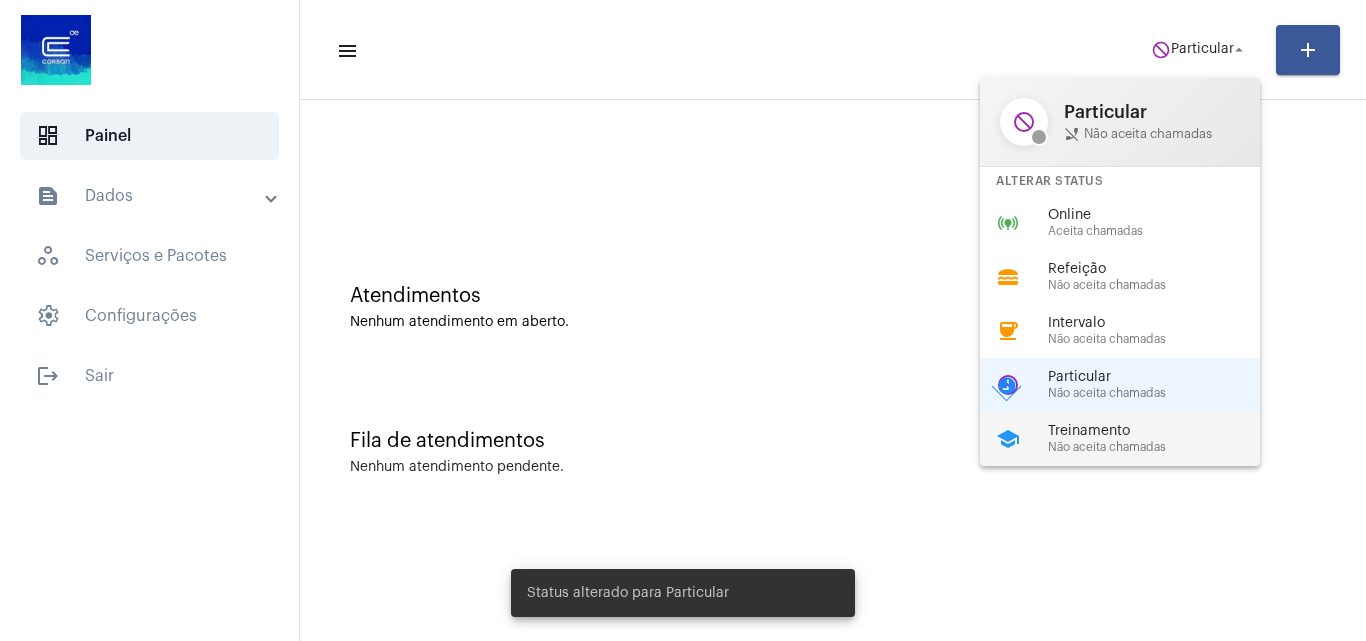 click on "Não aceita chamadas" at bounding box center (1162, 447) 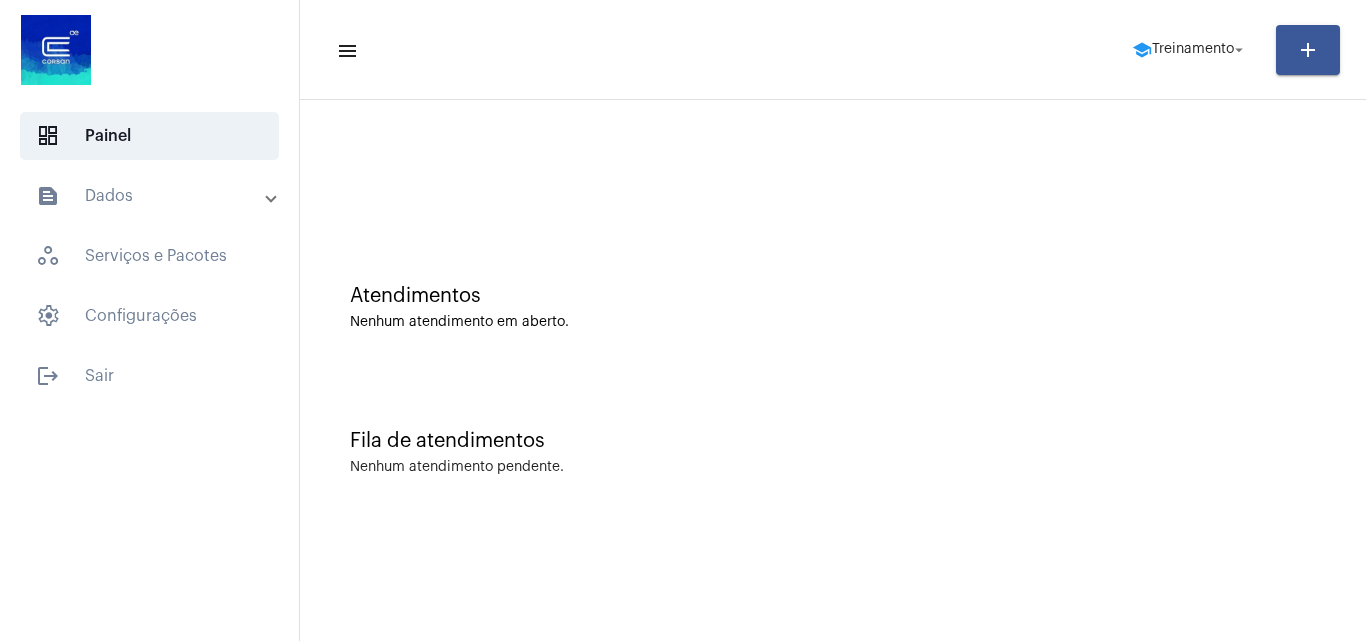 click on "menu  school  Treinamento  arrow_drop_down add Atendimentos Nenhum atendimento em aberto. Fila de atendimentos Nenhum atendimento pendente." 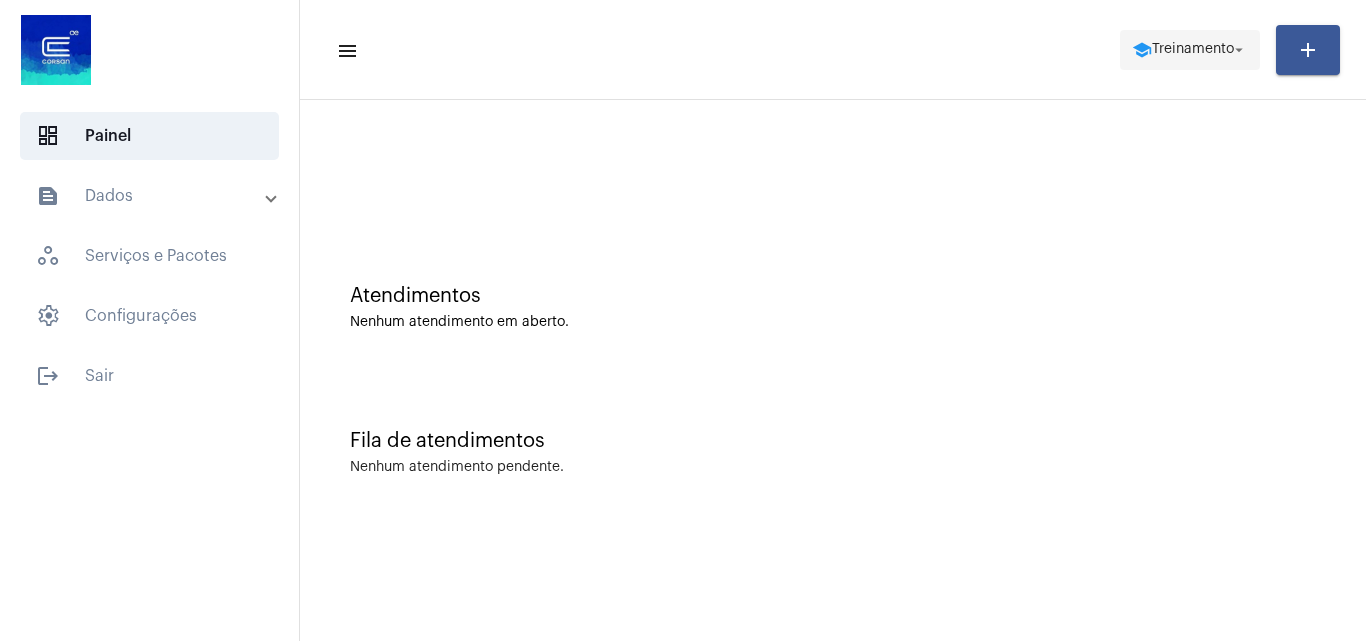 click on "school  Treinamento  arrow_drop_down" 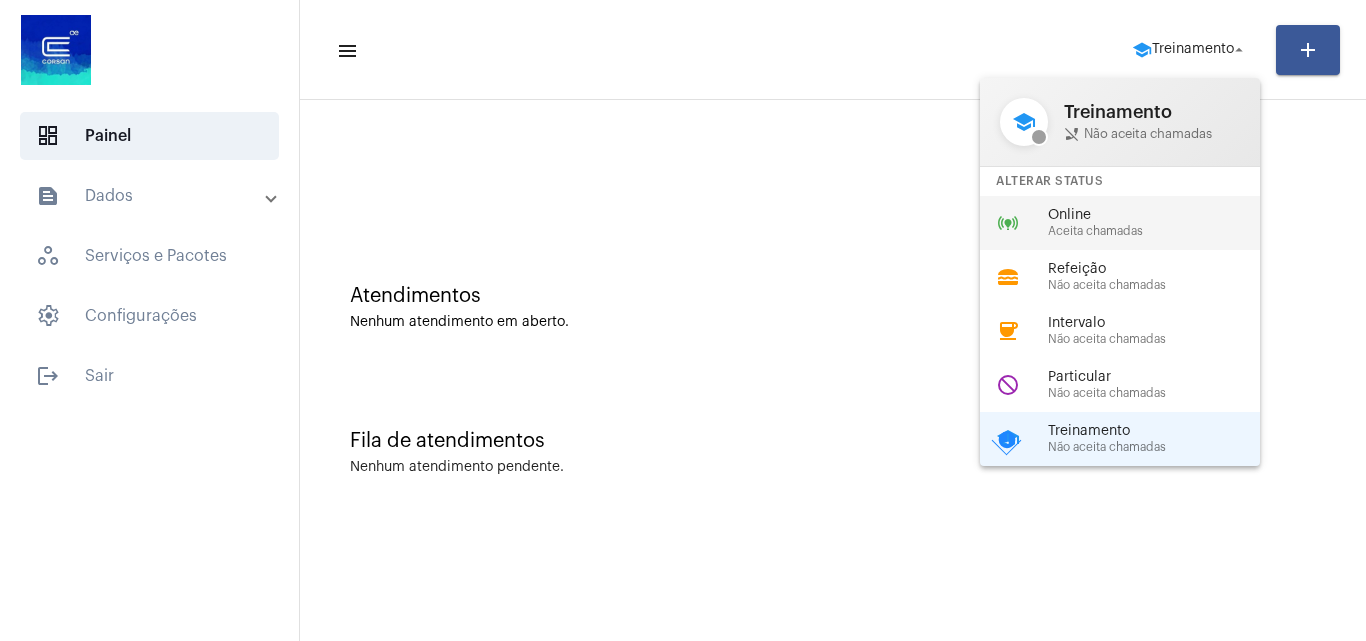 click on "Online" at bounding box center [1162, 215] 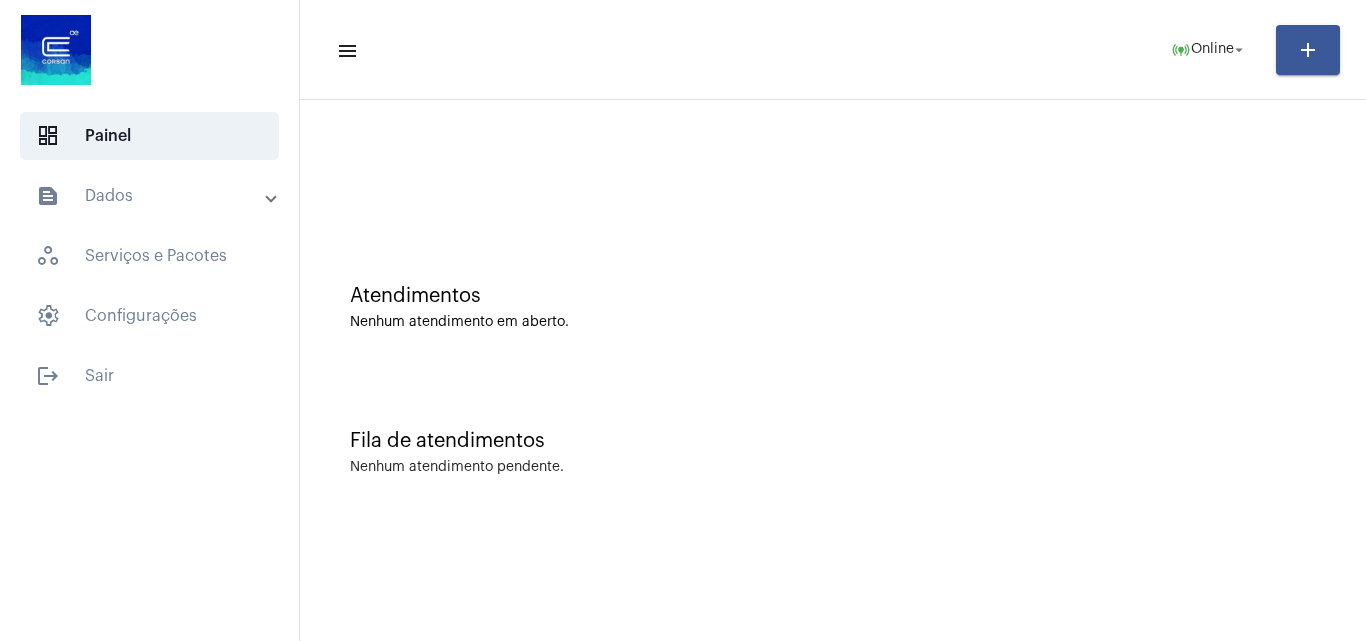 drag, startPoint x: 773, startPoint y: 268, endPoint x: 692, endPoint y: 219, distance: 94.66784 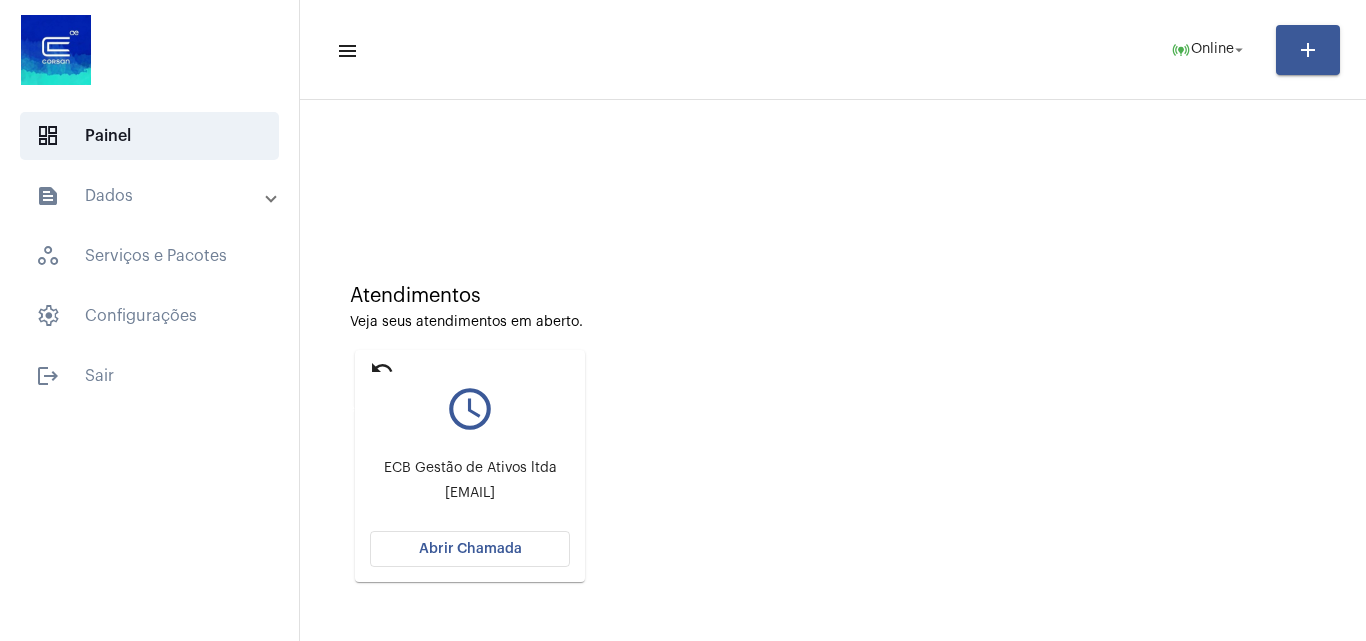 click on "undo" 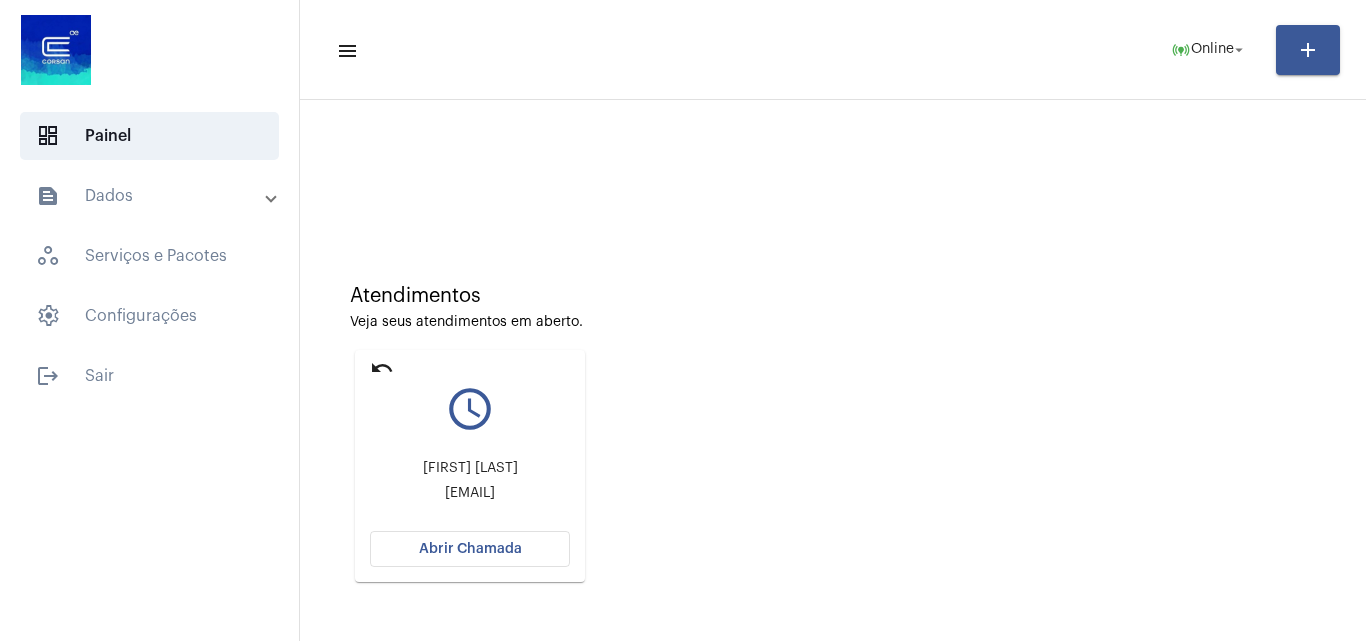 click on "Abrir Chamada" 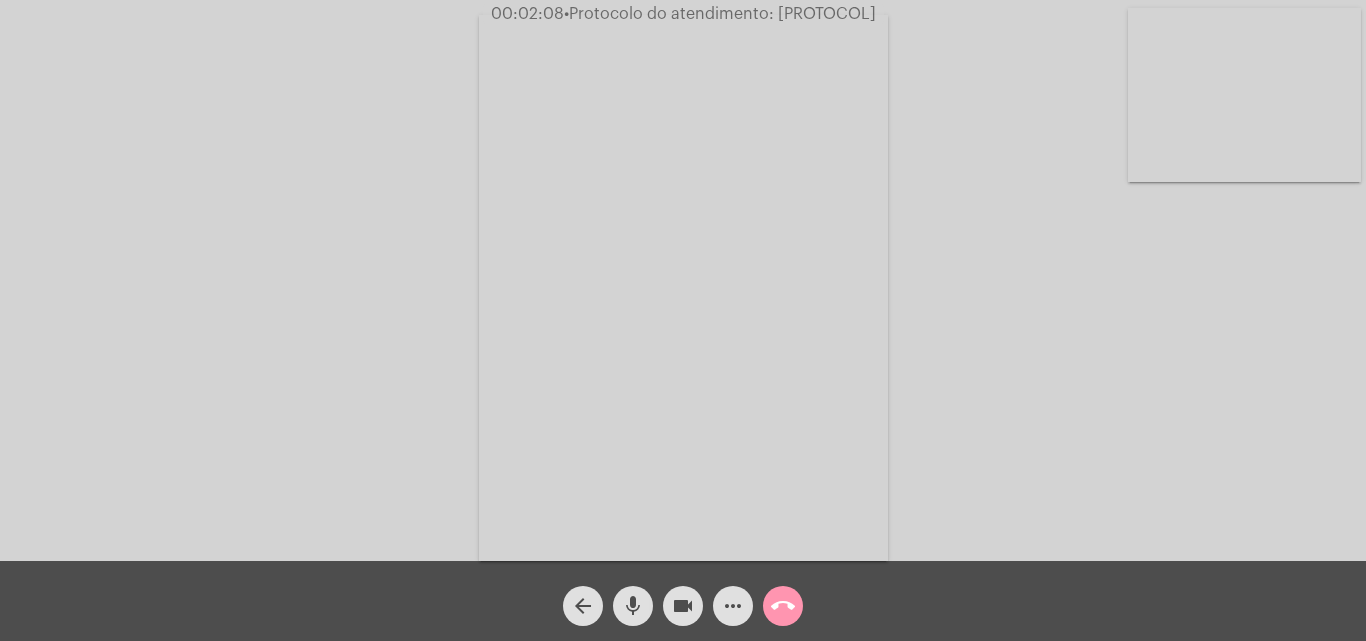 click at bounding box center [1244, 95] 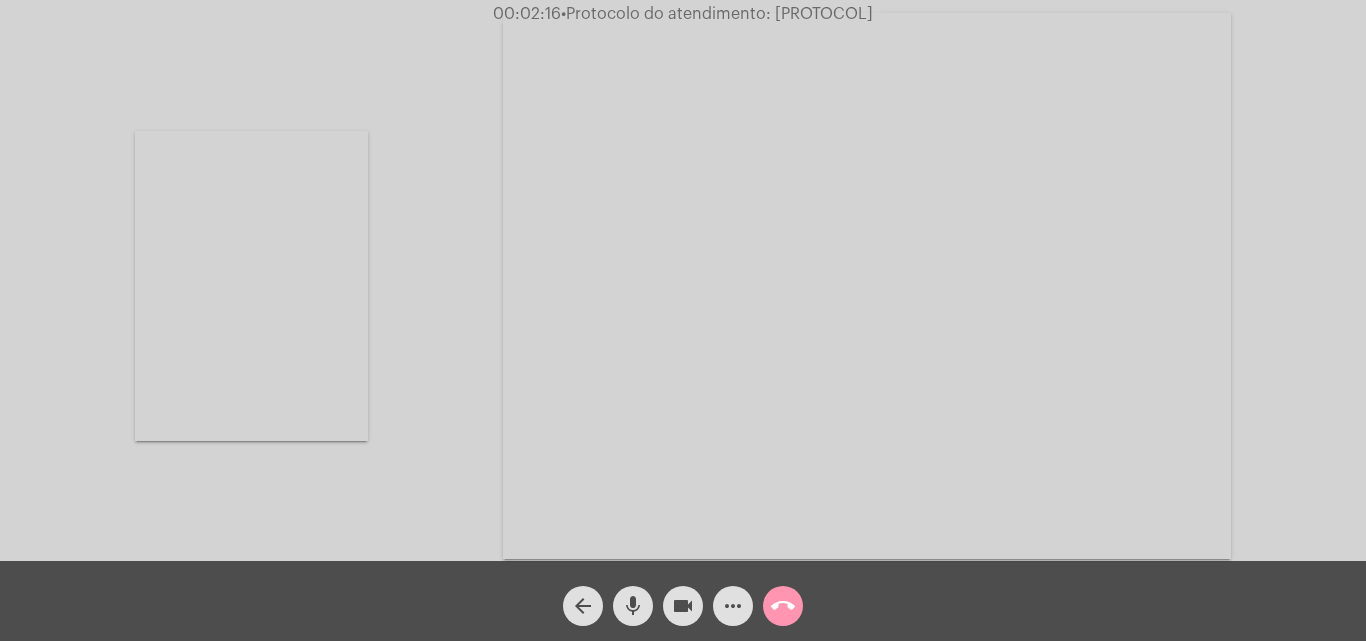 click at bounding box center [251, 286] 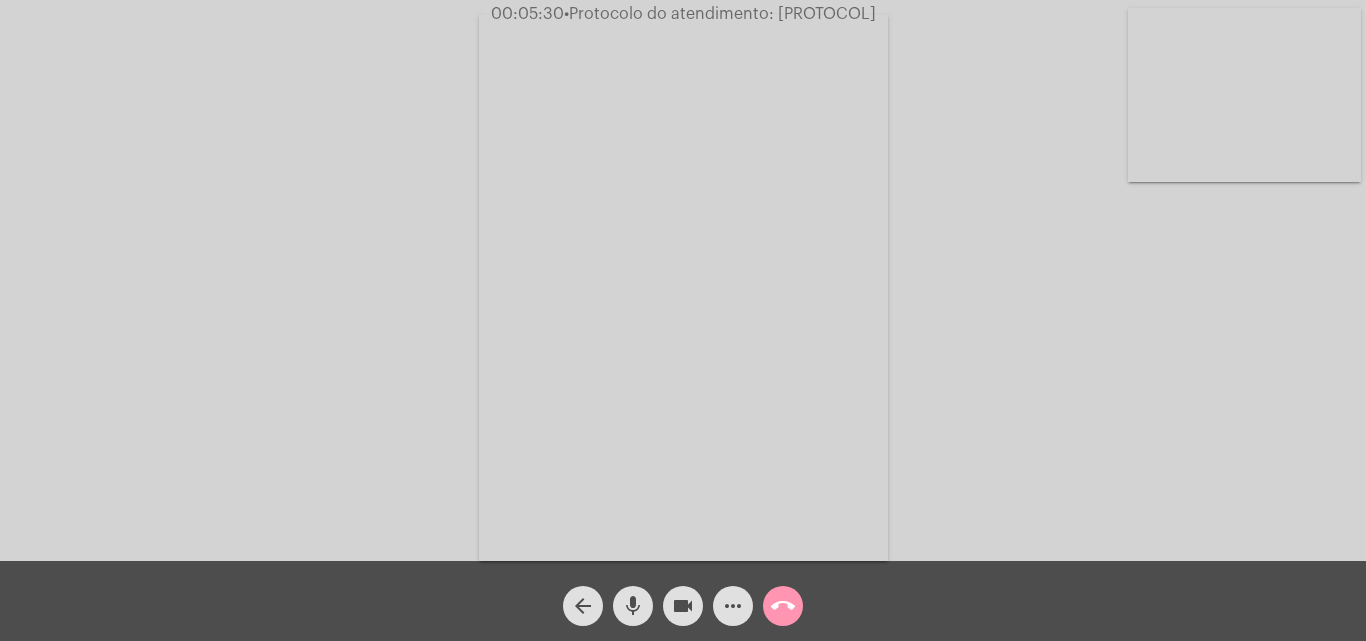click on "•  Protocolo do atendimento: [PROTOCOL]" 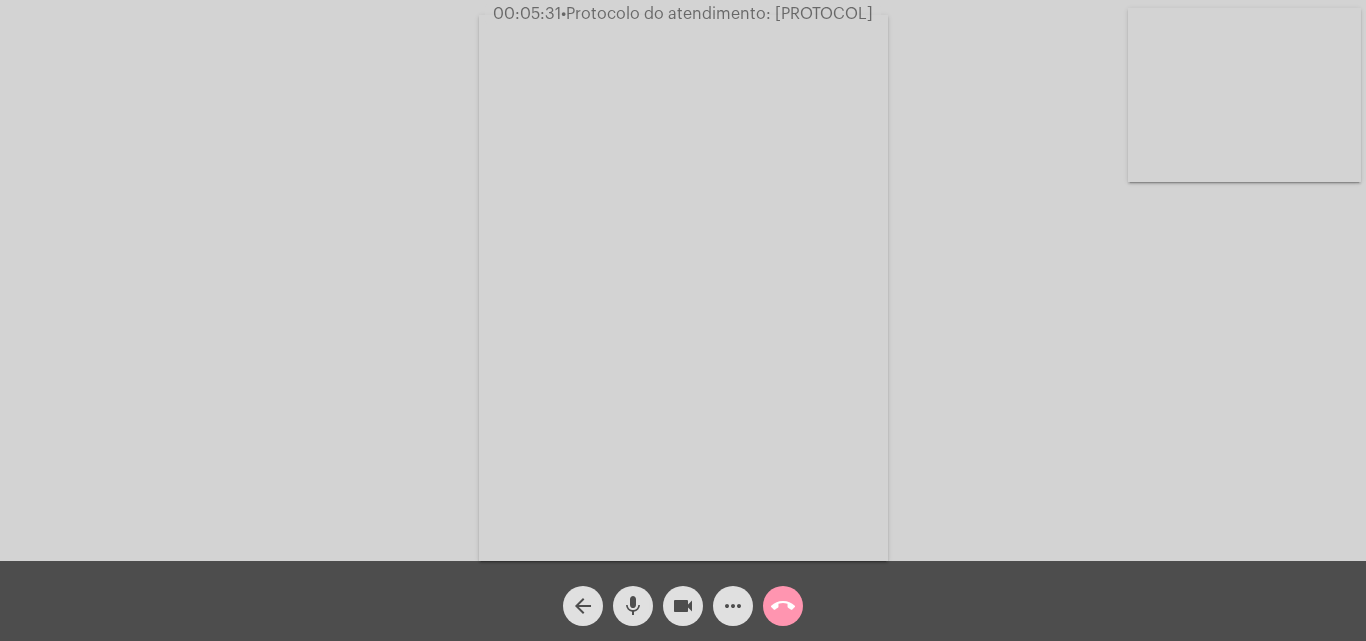 click on "•  Protocolo do atendimento: [PROTOCOL]" 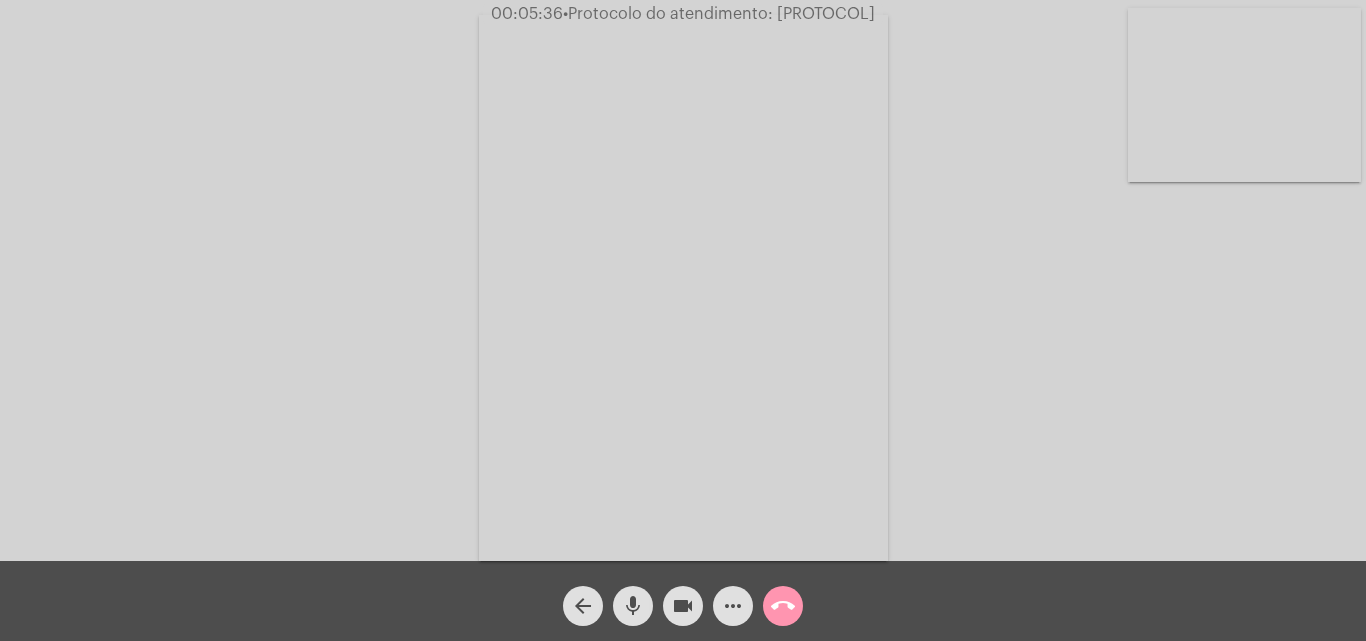 click on "Acessando Câmera e Microfone..." 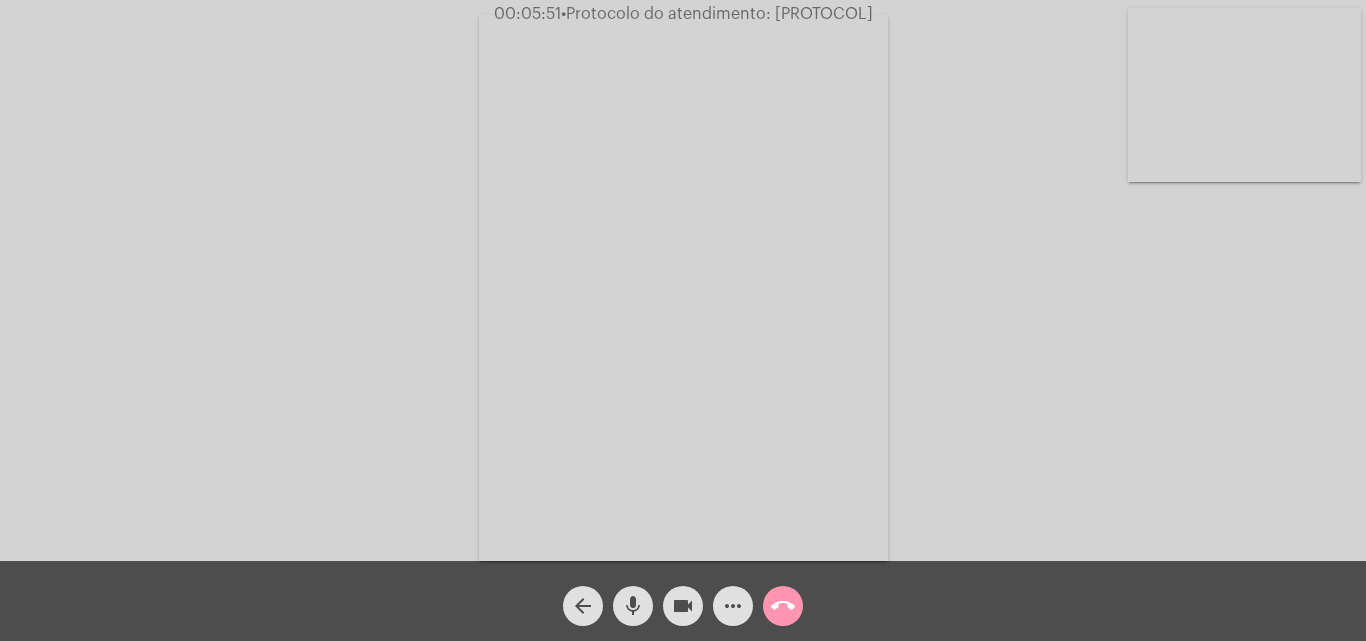 click on "call_end" 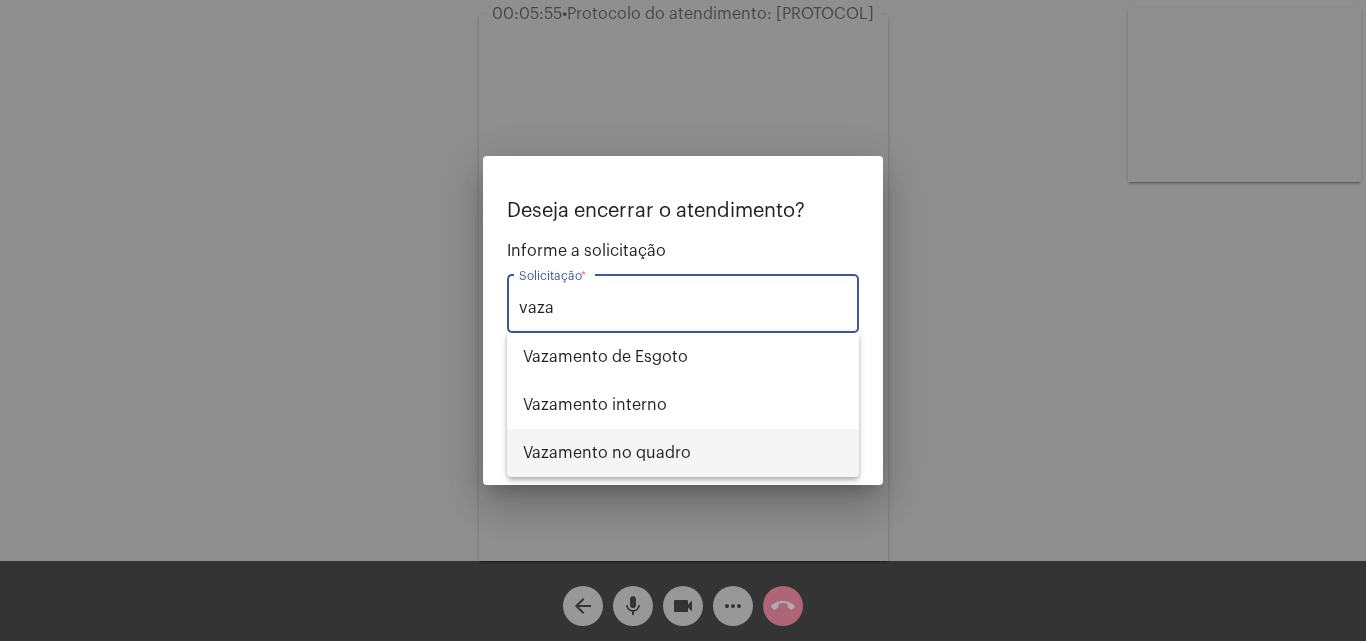 click on "Vazamento no quadro" at bounding box center (683, 453) 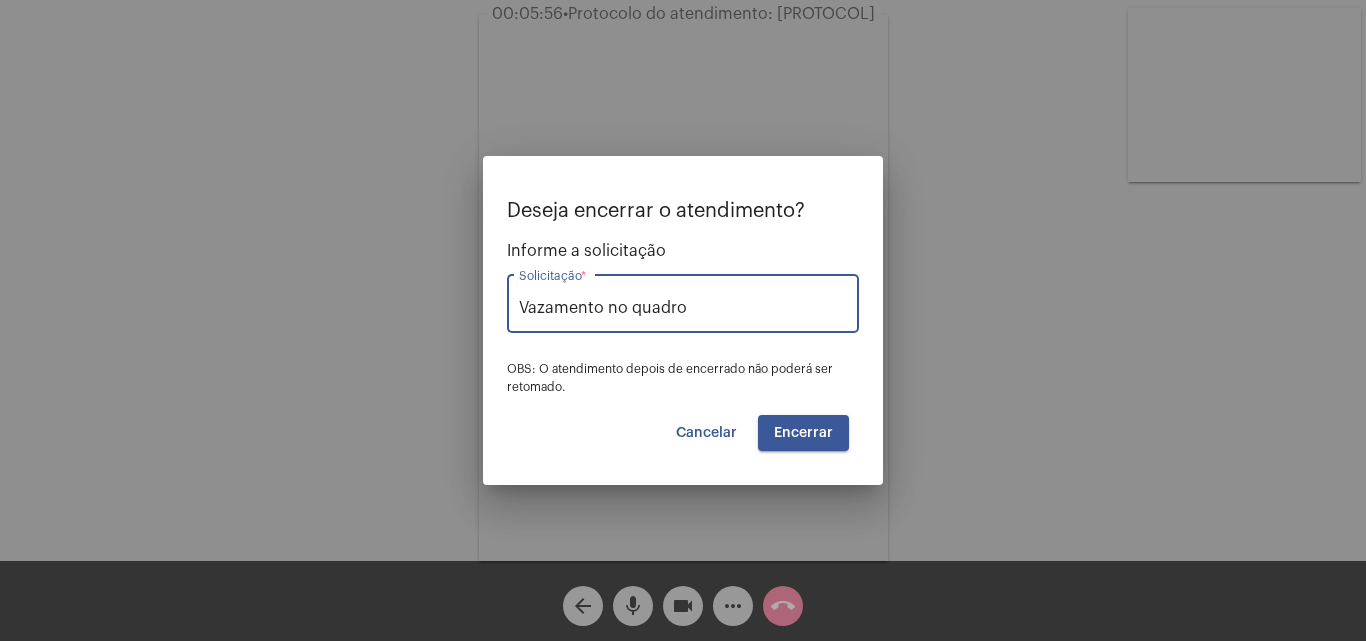 click on "Encerrar" at bounding box center [803, 433] 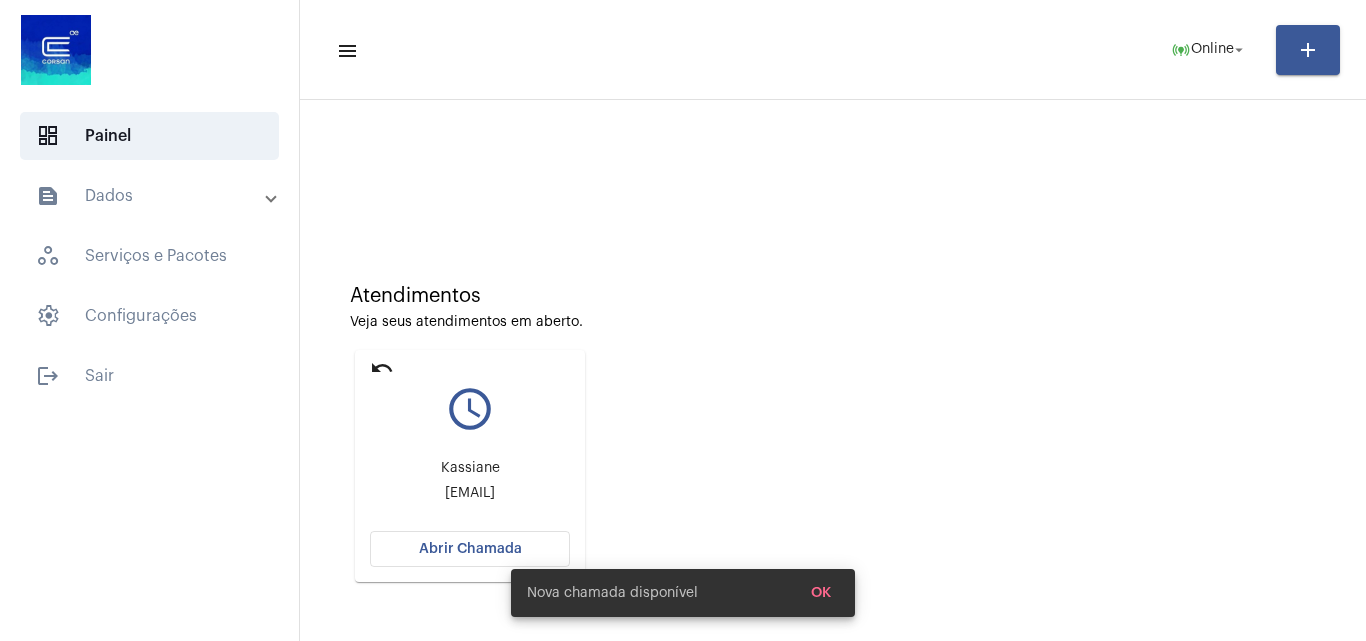 click on "Atendimentos Veja seus atendimentos em aberto. undo query_builder [FIRST] [EMAIL] Abrir Chamada" 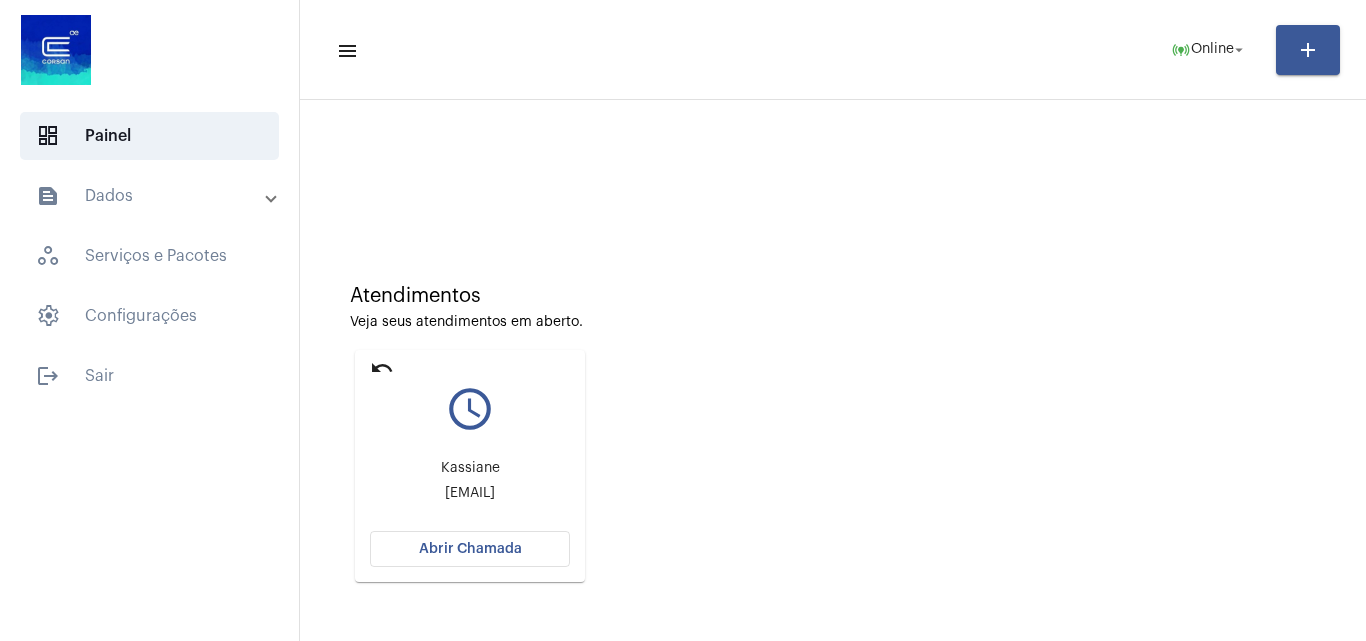 click on "Abrir Chamada" 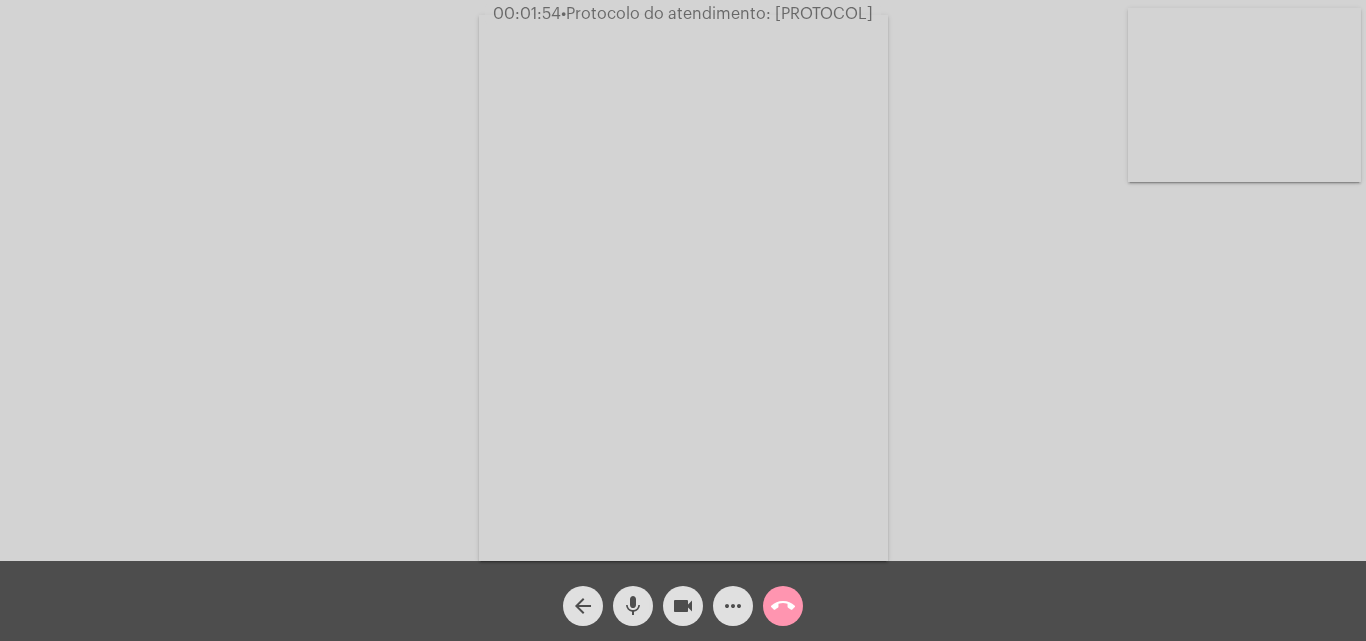 click on "•  Protocolo do atendimento: [PROTOCOL]" 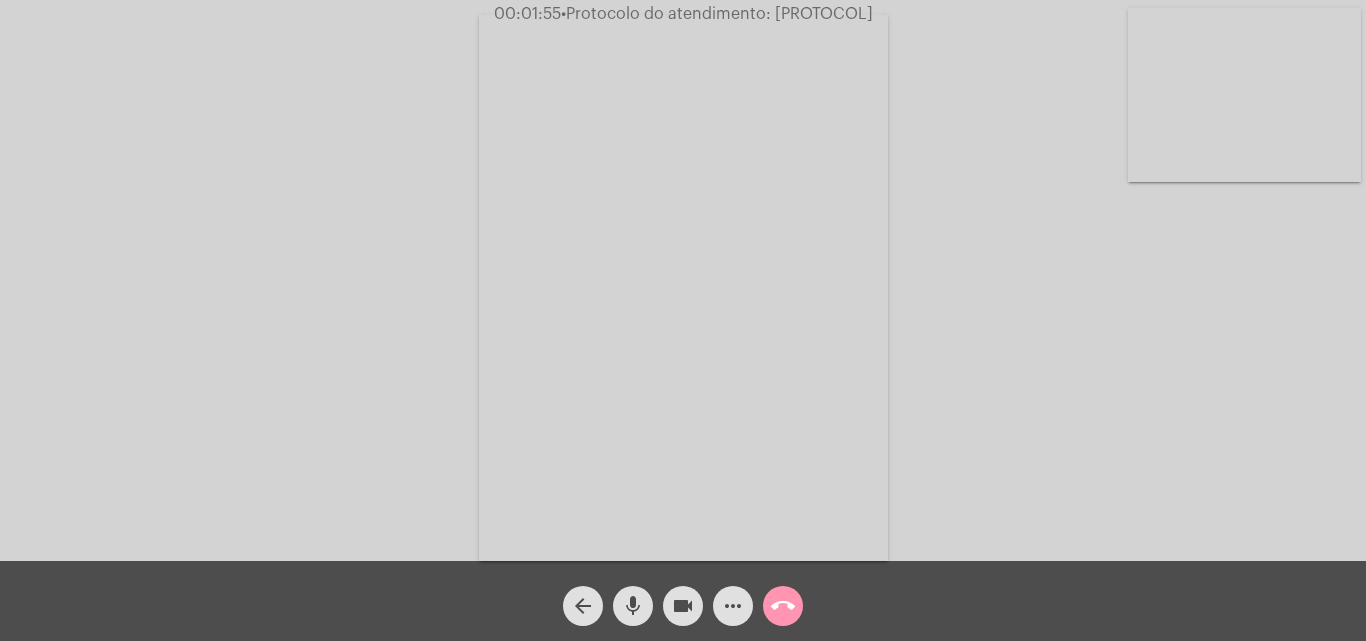 copy on "[PROTOCOL]" 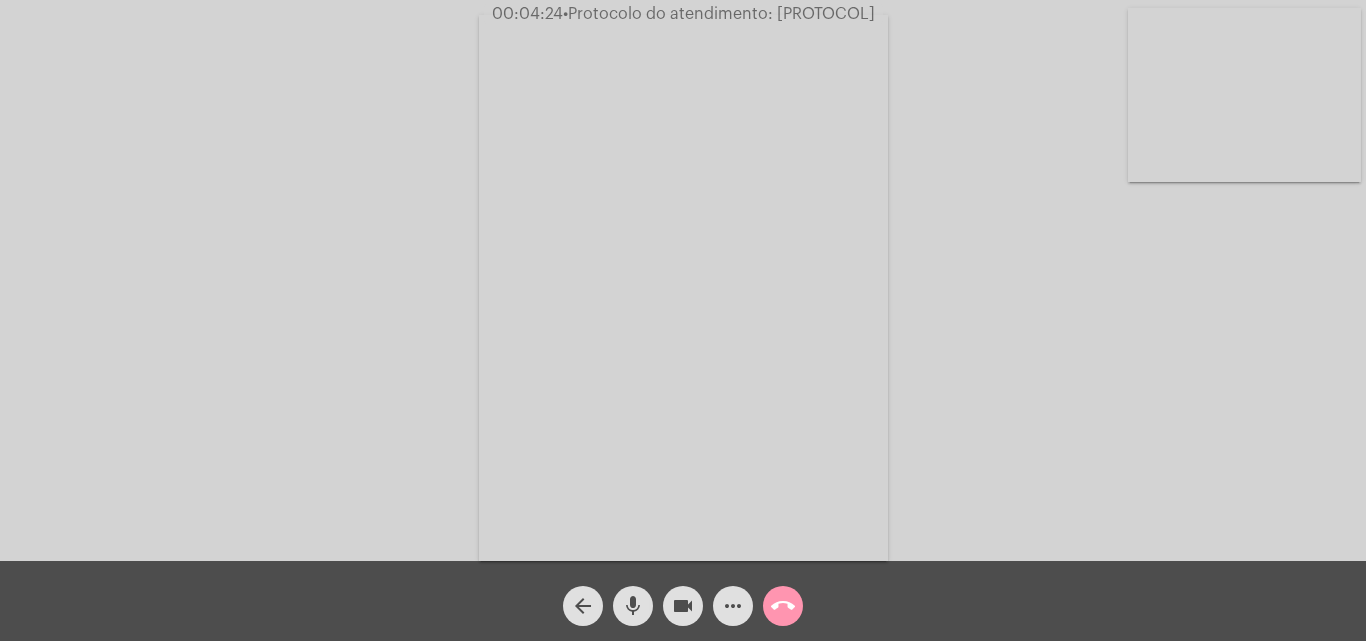 click on "mic" 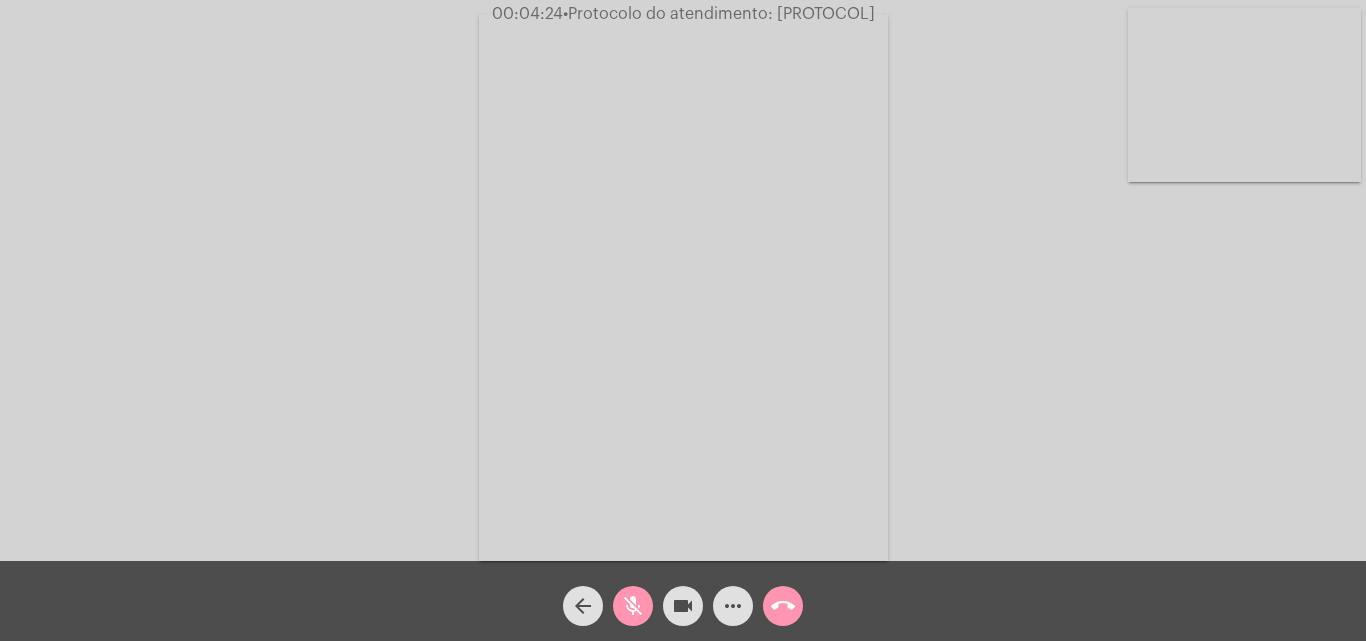 click on "videocam" 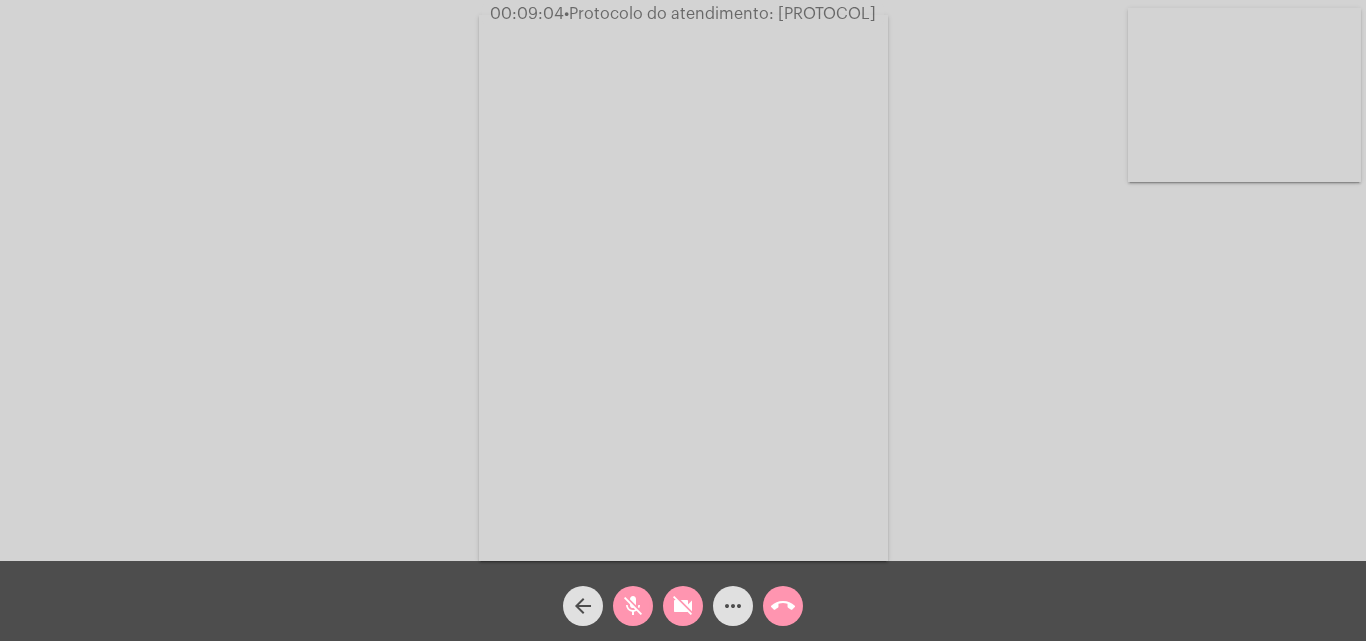 click on "mic_off" 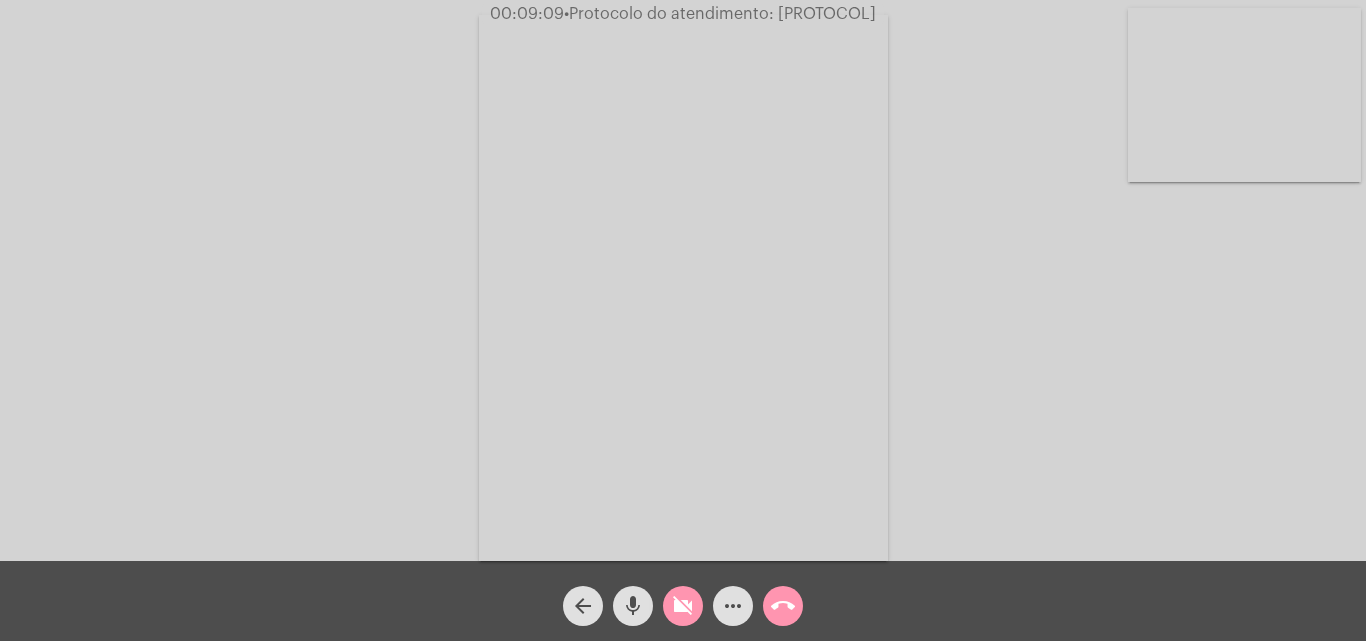 click on "videocam_off" 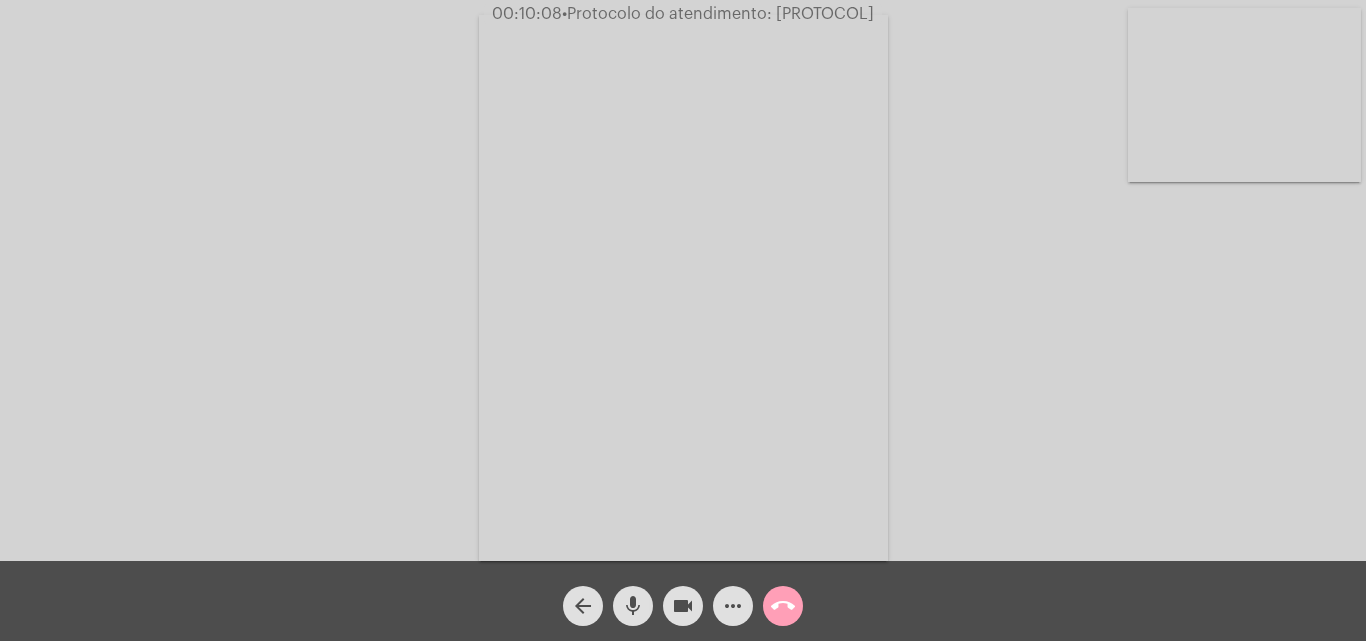 click on "call_end" 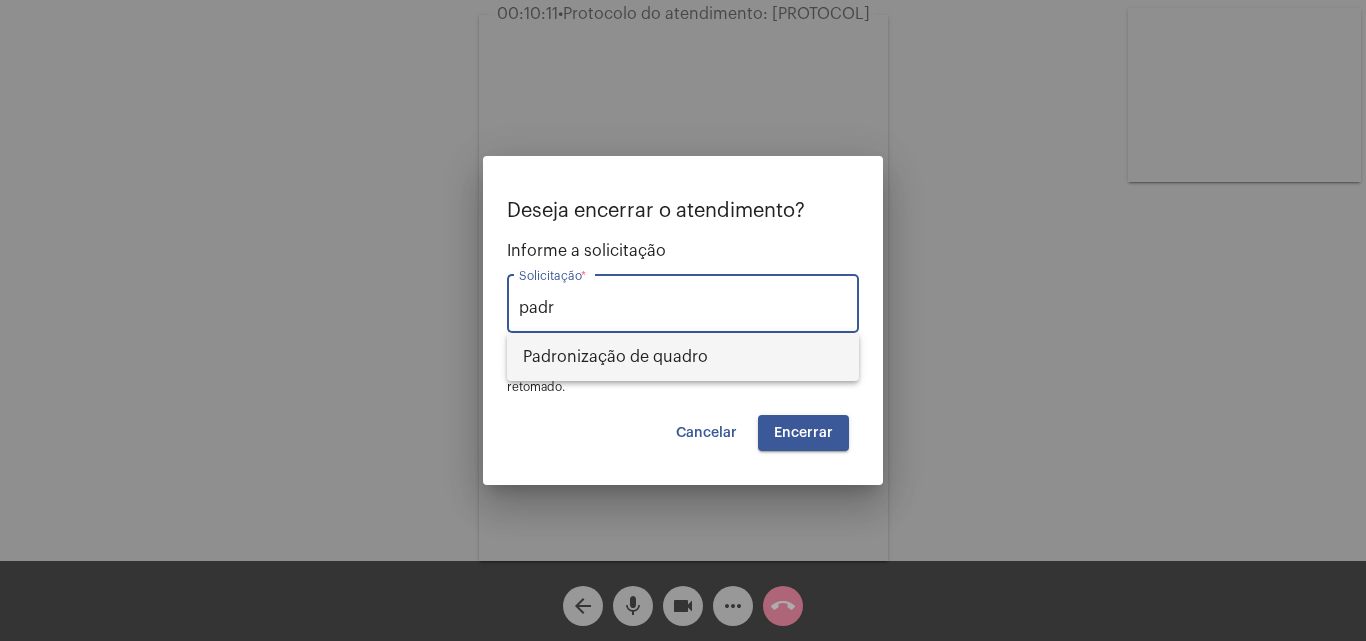 click on "Padronização de quadro" at bounding box center [683, 357] 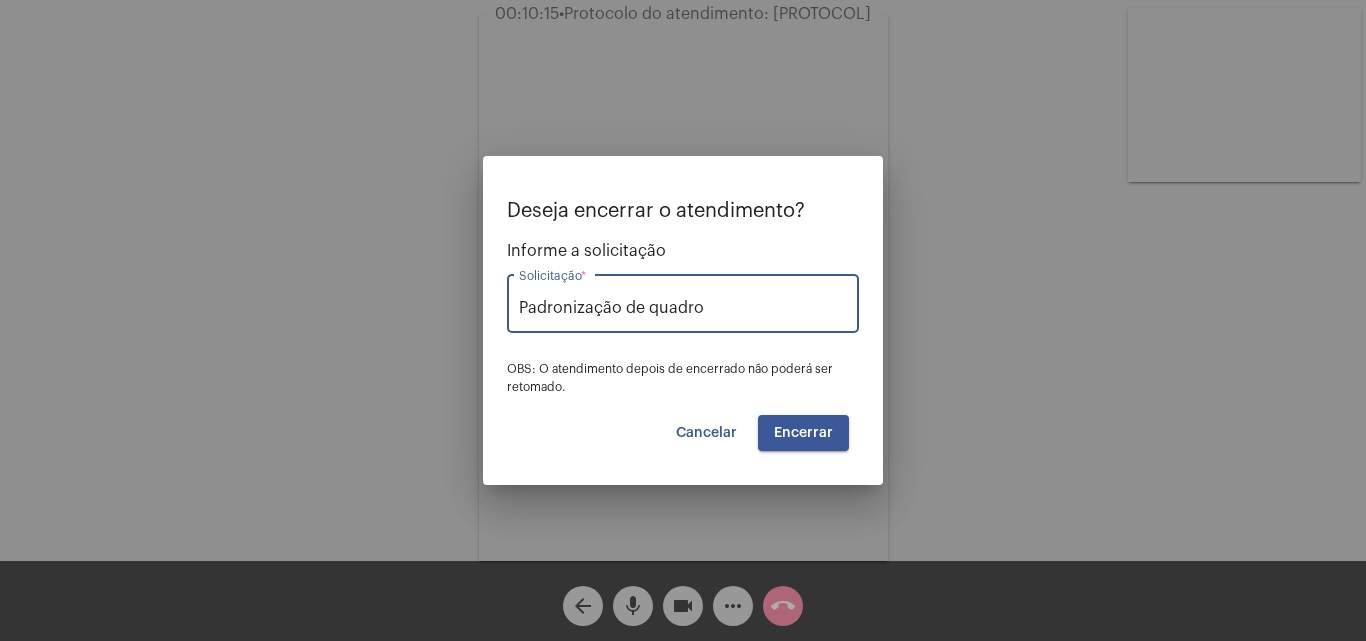 click on "Encerrar" at bounding box center [803, 433] 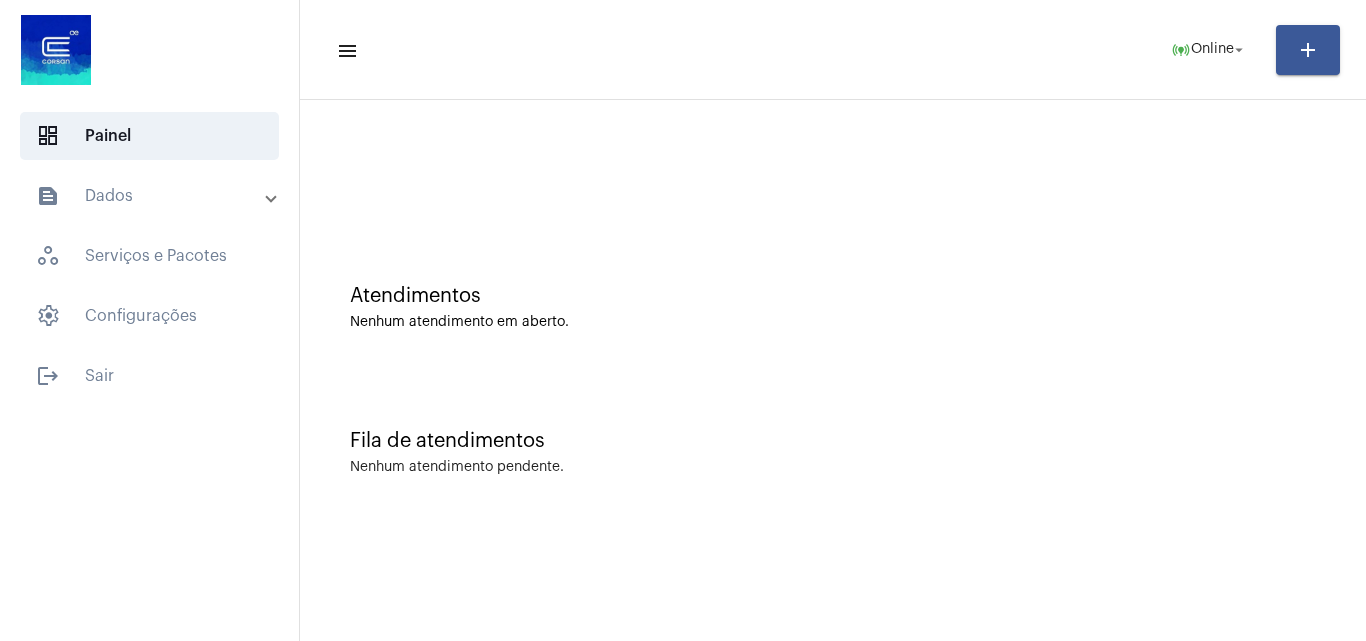click on "Atendimentos" 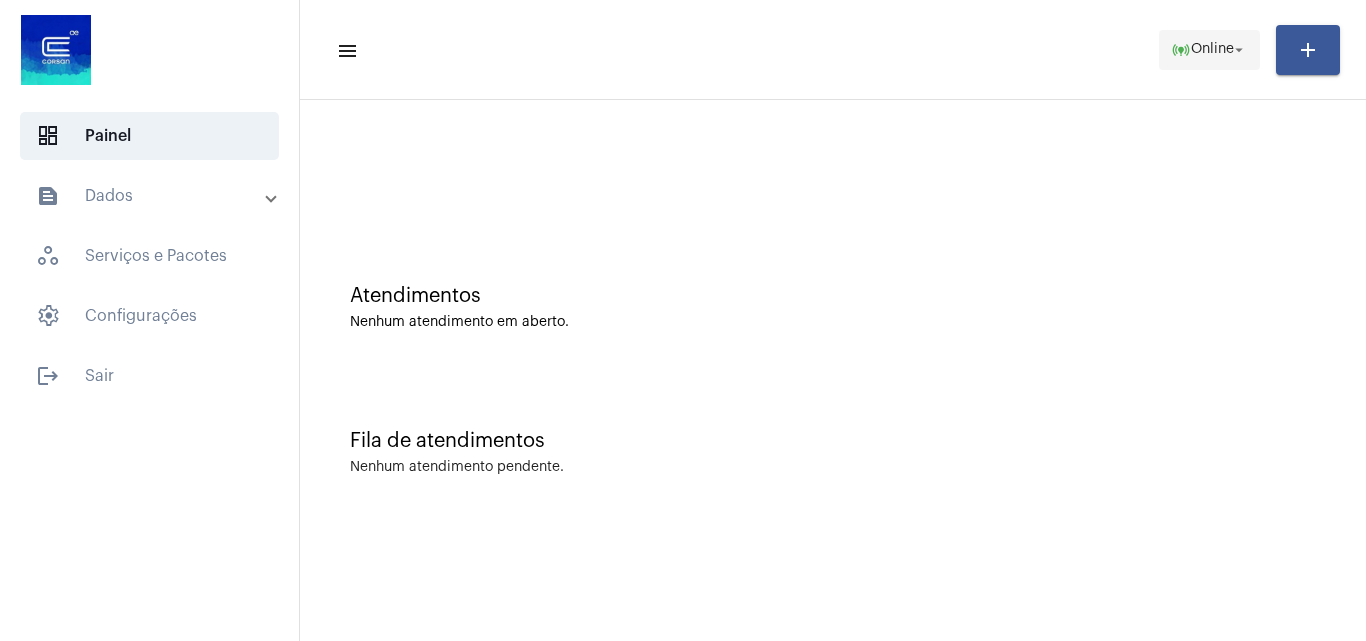 click on "Online" 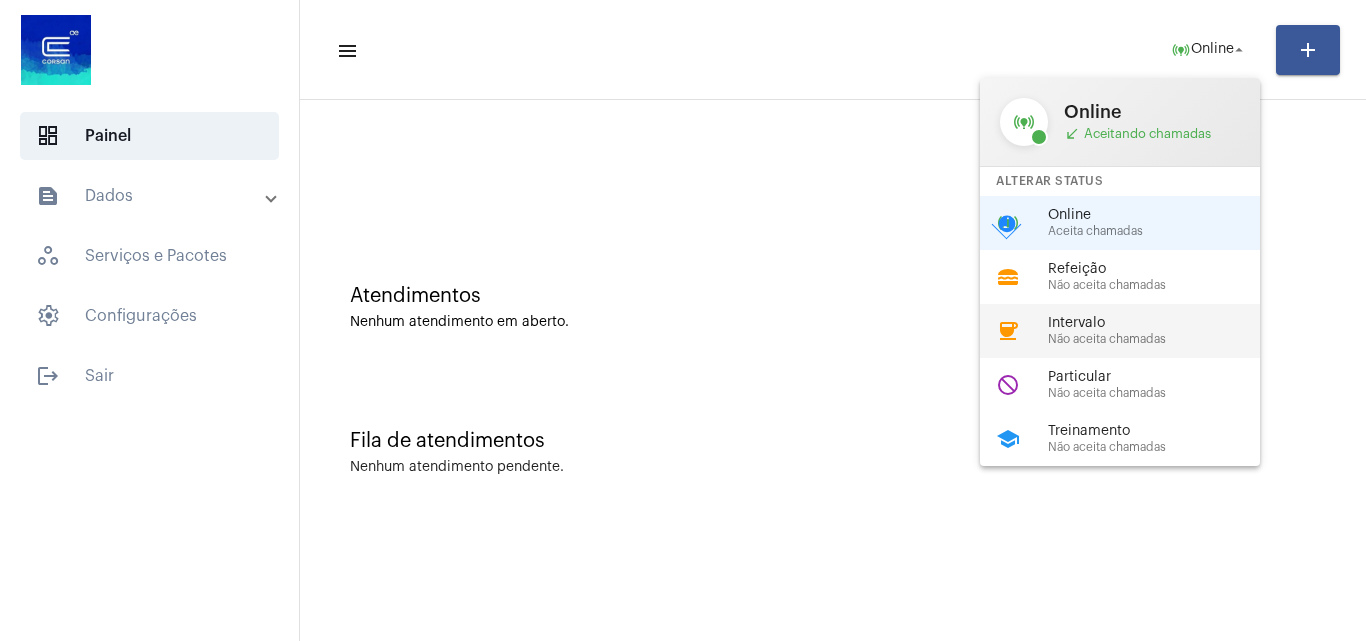 click on "Intervalo" at bounding box center (1162, 323) 